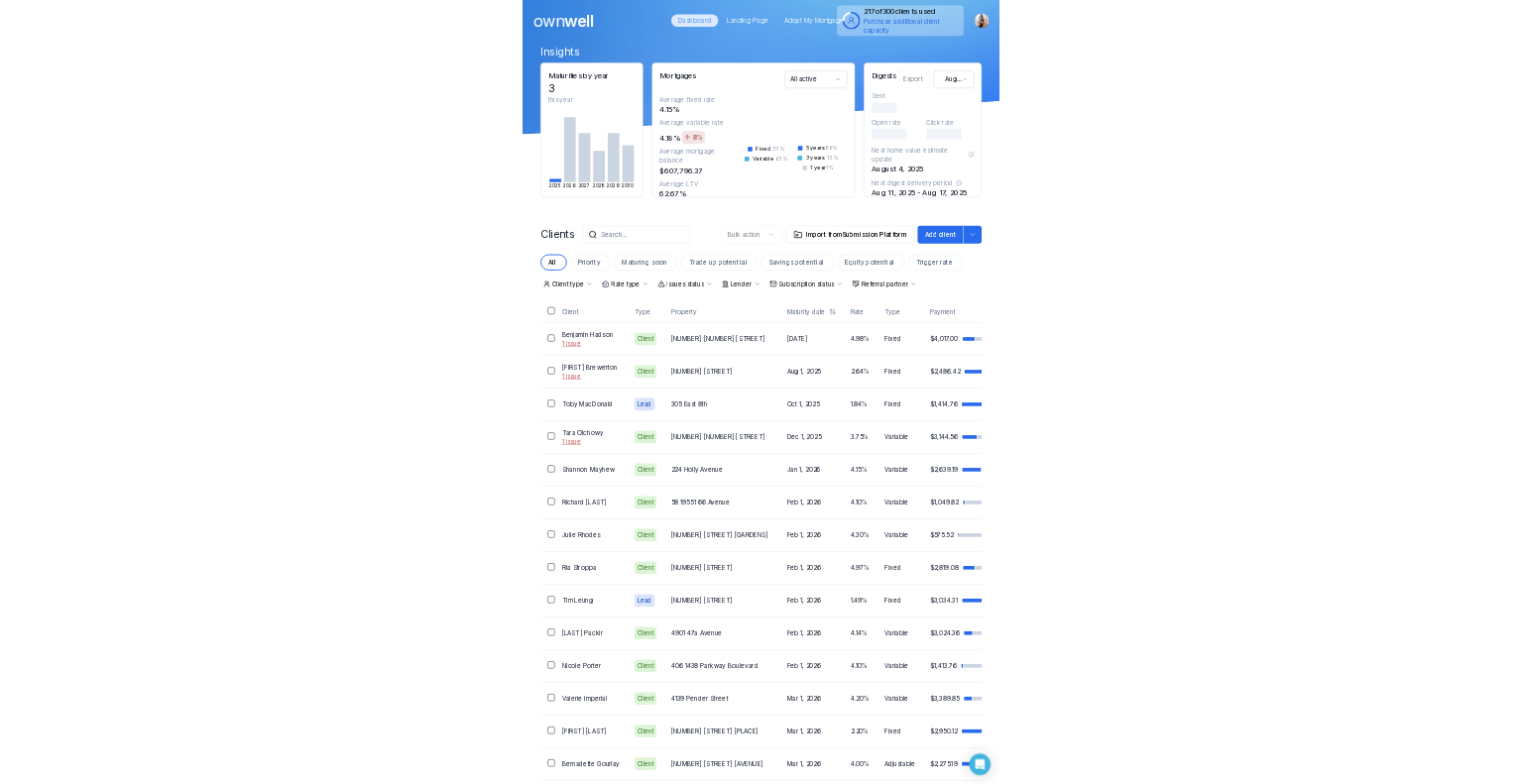 scroll, scrollTop: 0, scrollLeft: 0, axis: both 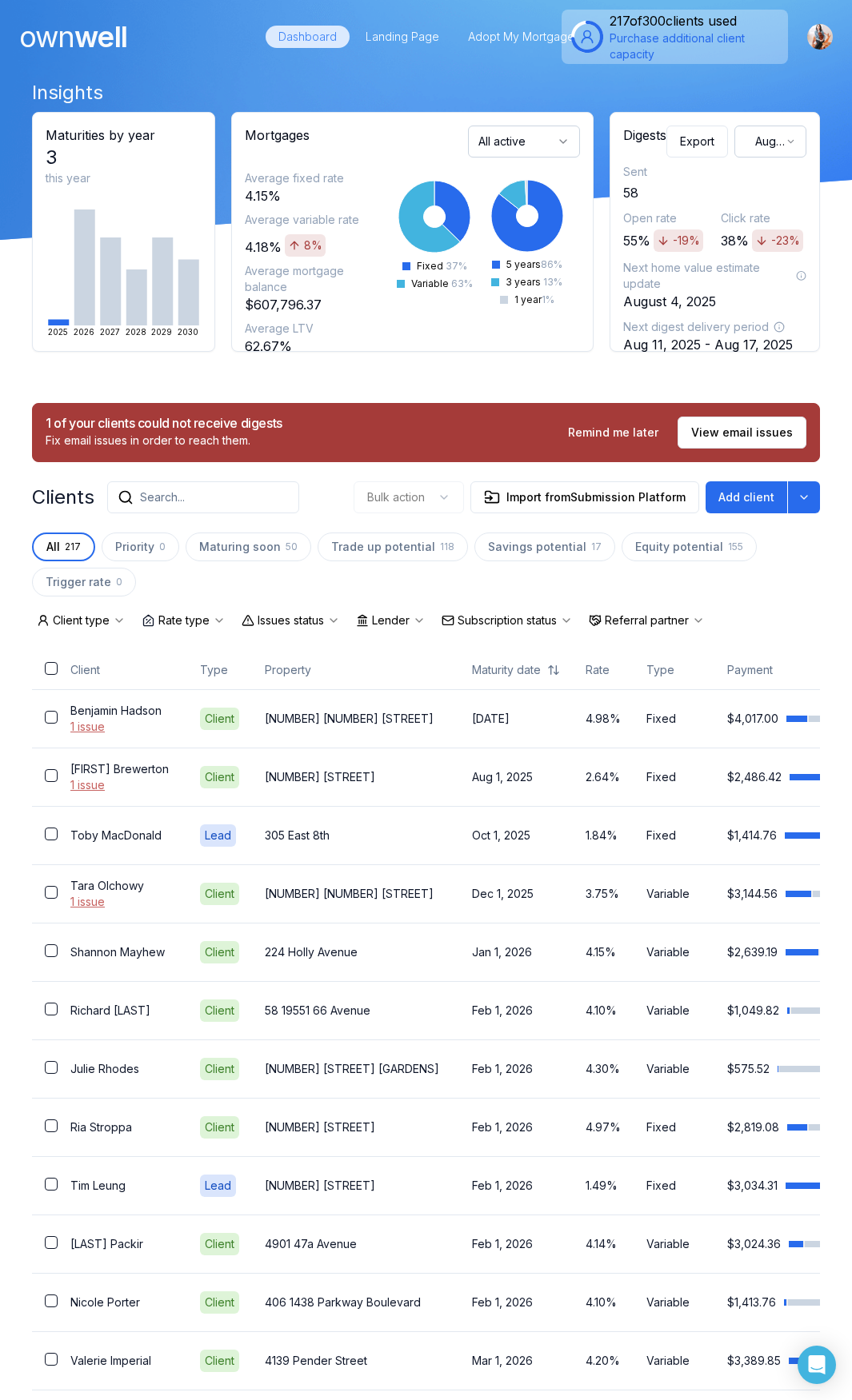 click on "Search..." at bounding box center [162, 497] 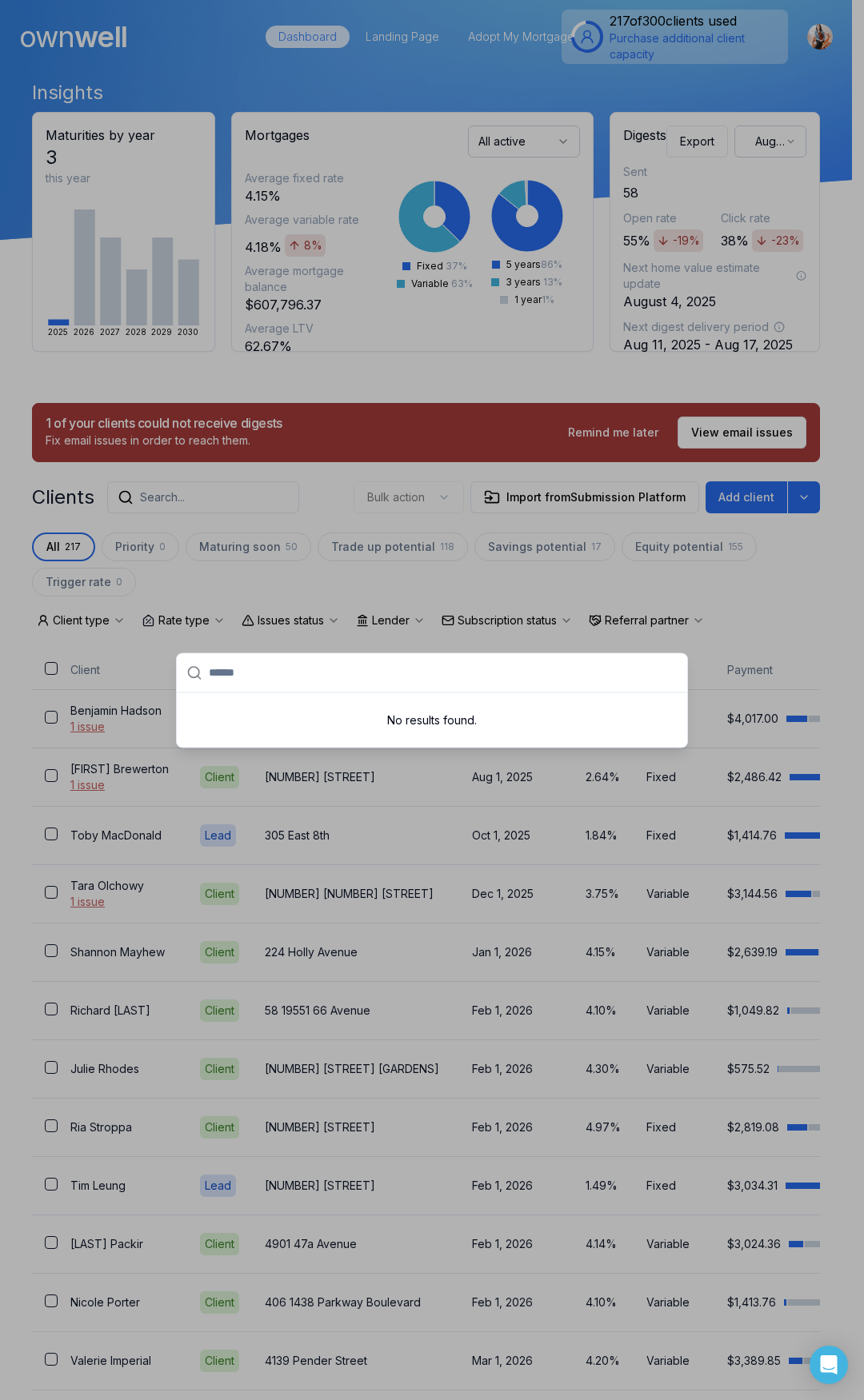 click at bounding box center (443, 672) 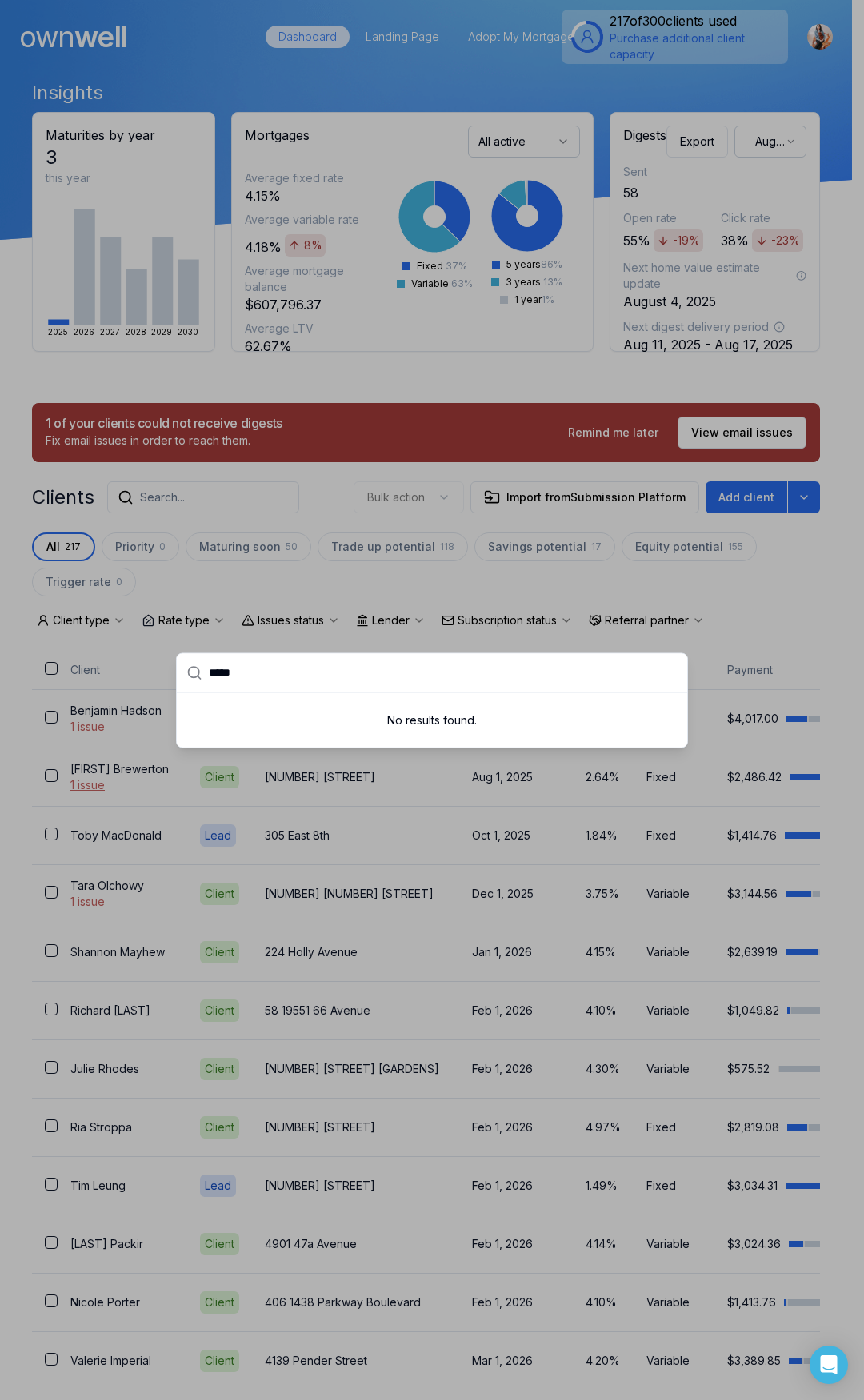 type on "******" 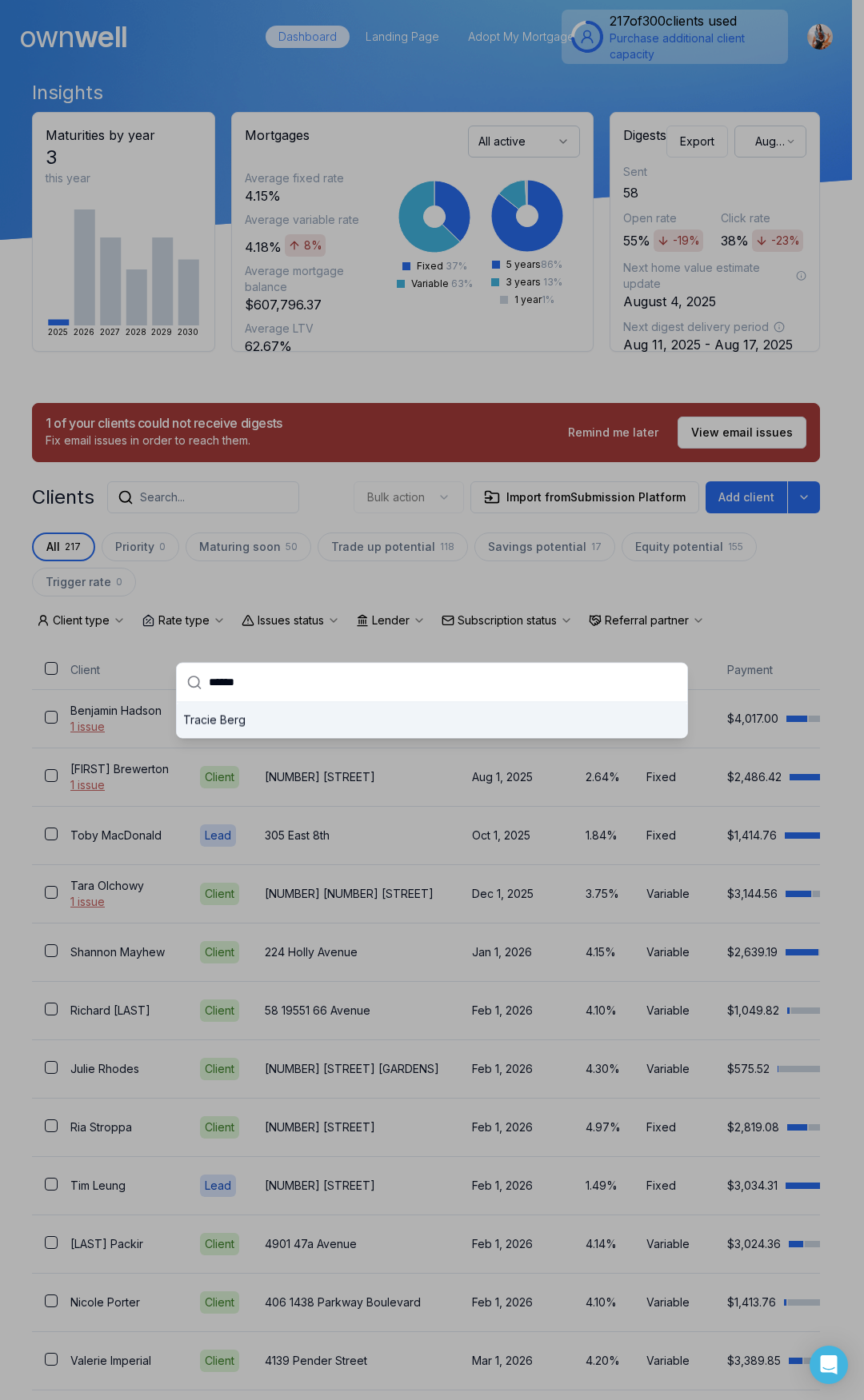type 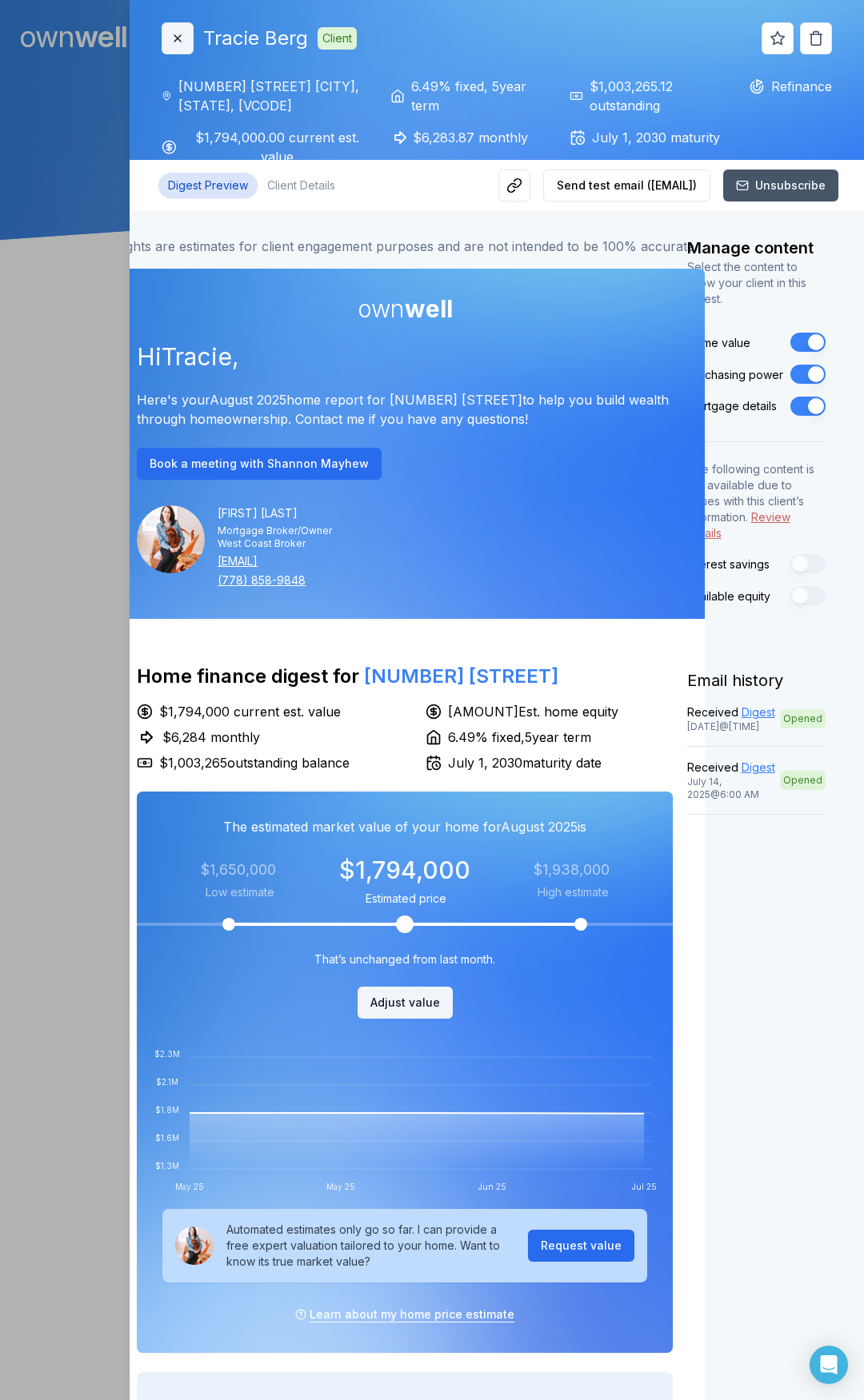 click 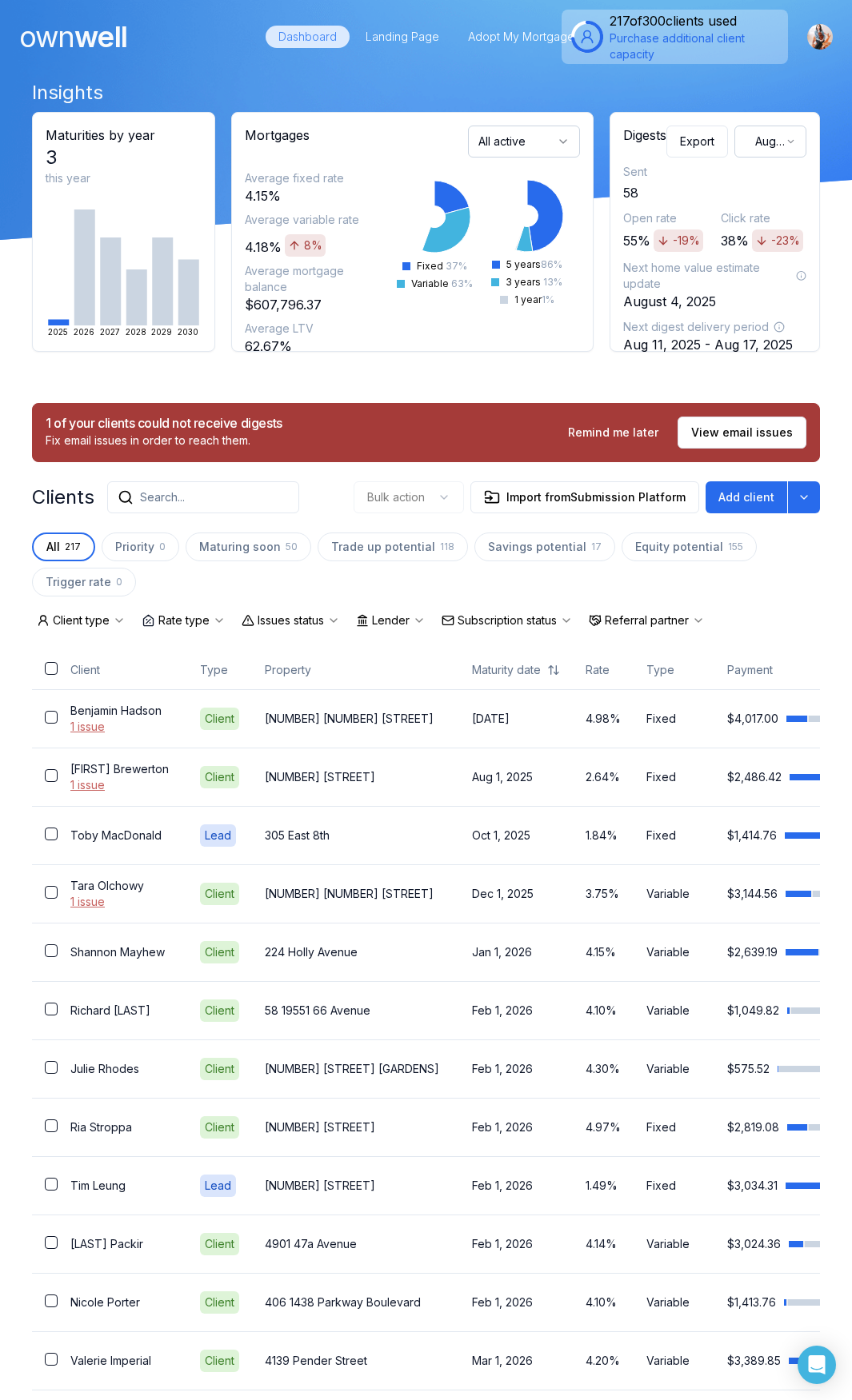click on "Search..." at bounding box center (203, 497) 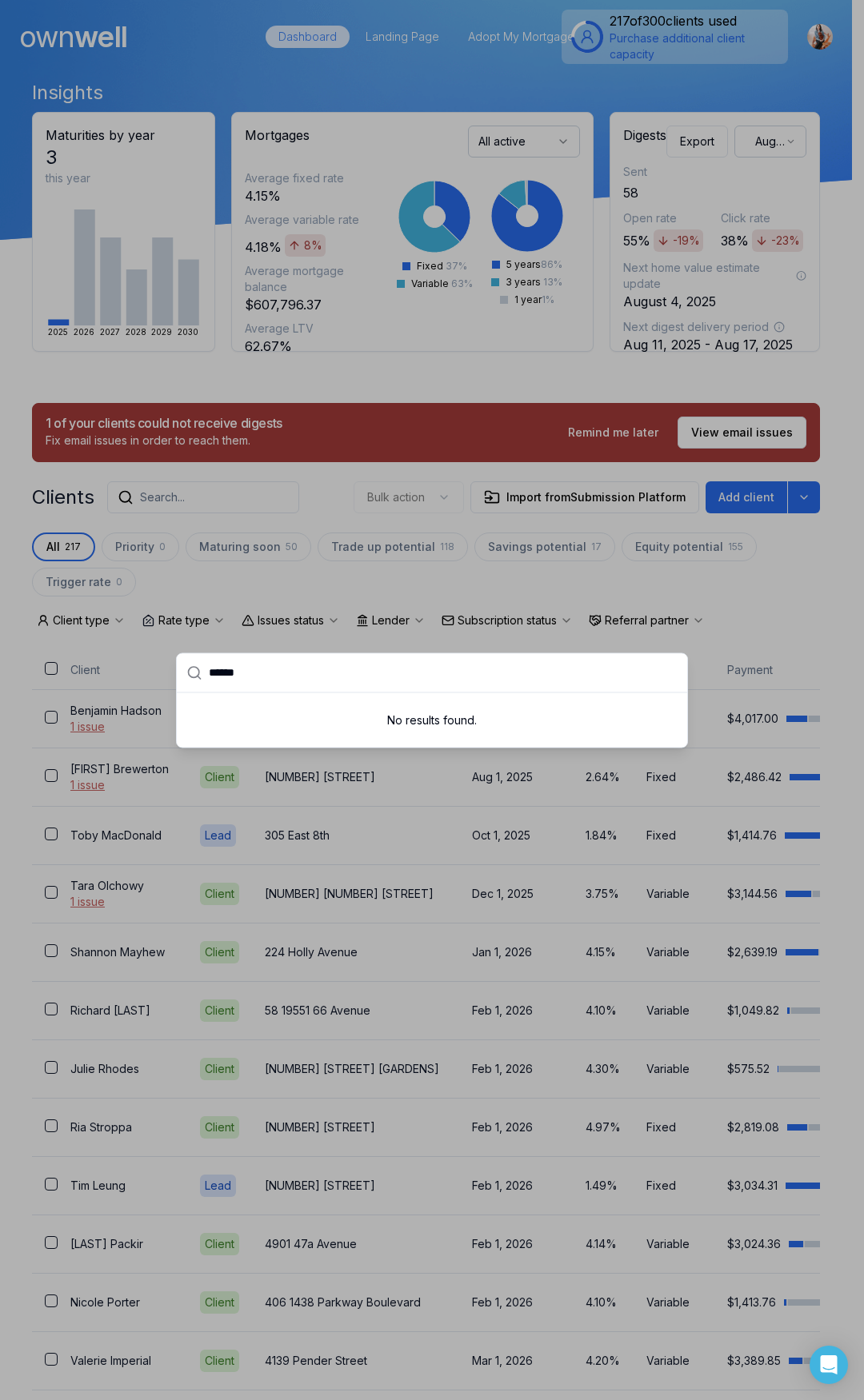 type on "******" 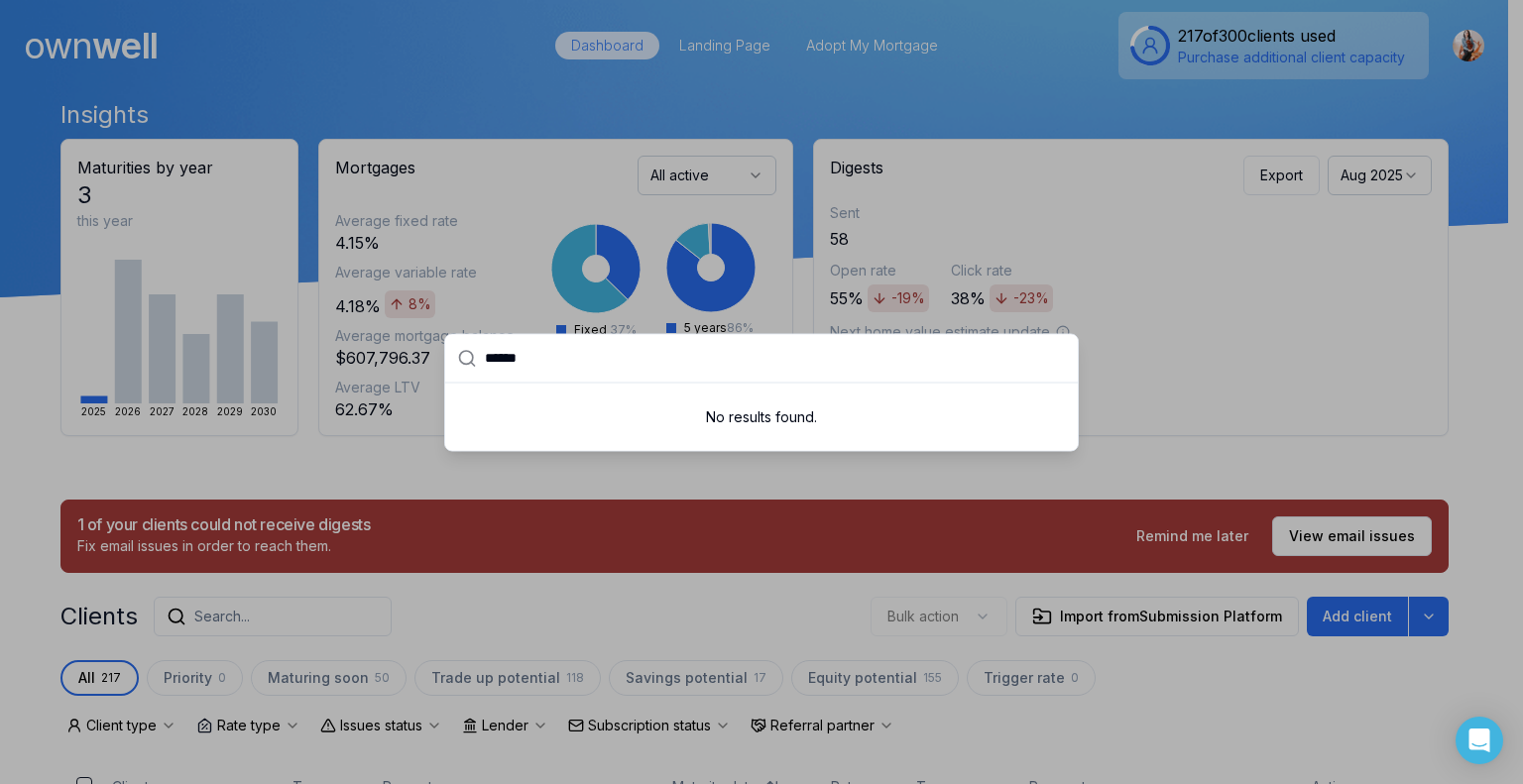 click at bounding box center (762, 392) 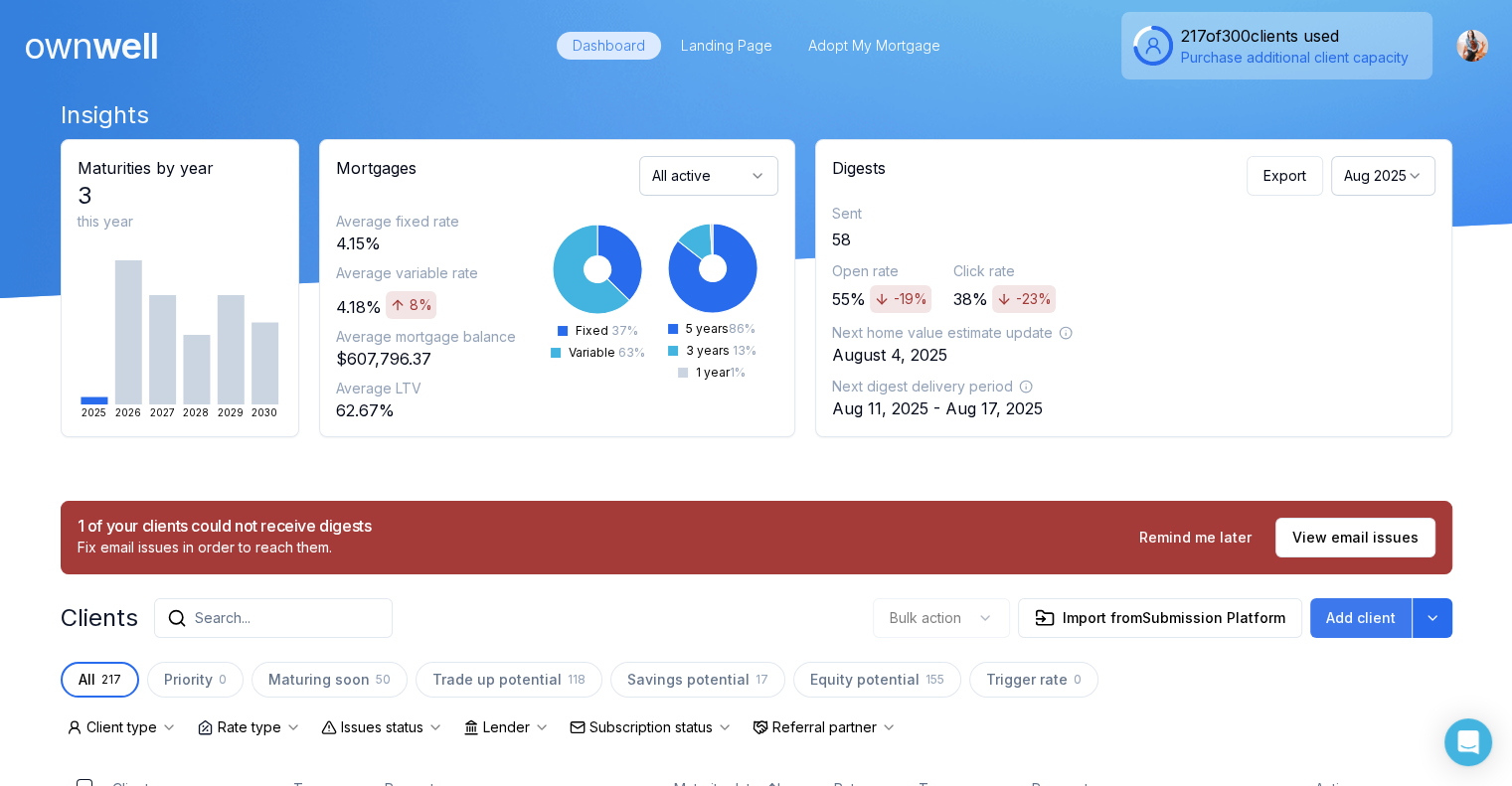 click on "Add client" at bounding box center (1361, 618) 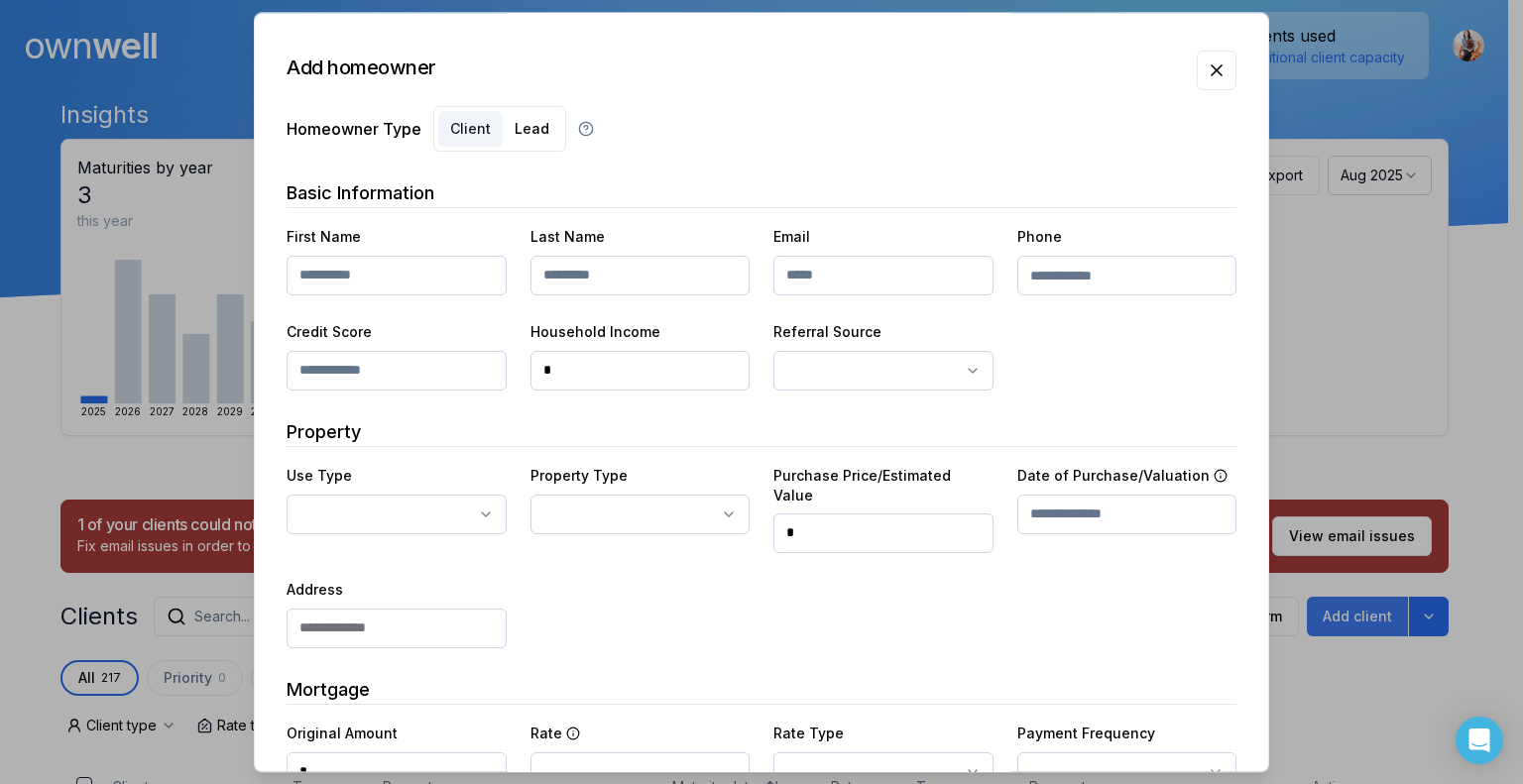 type on "**********" 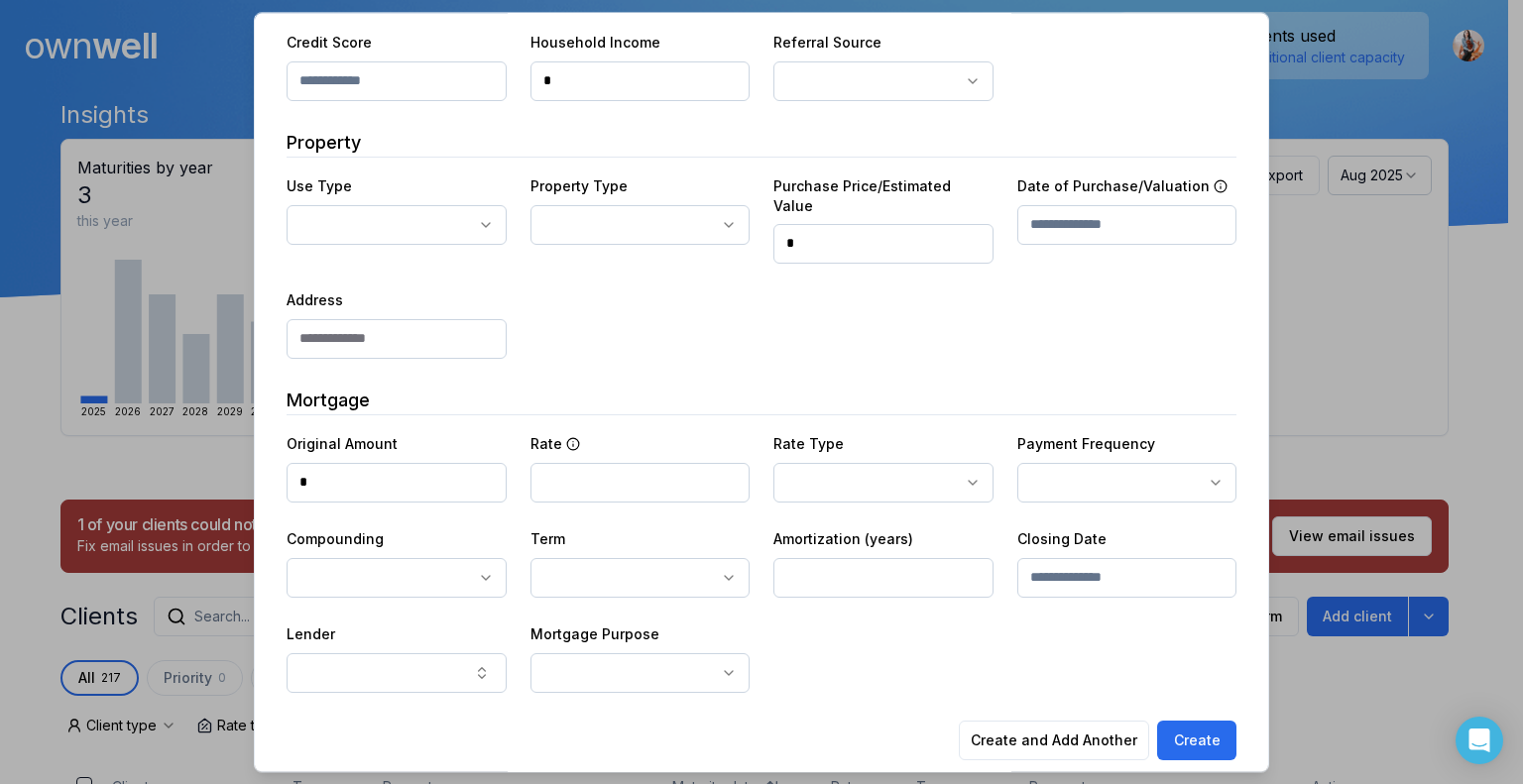 scroll, scrollTop: 0, scrollLeft: 0, axis: both 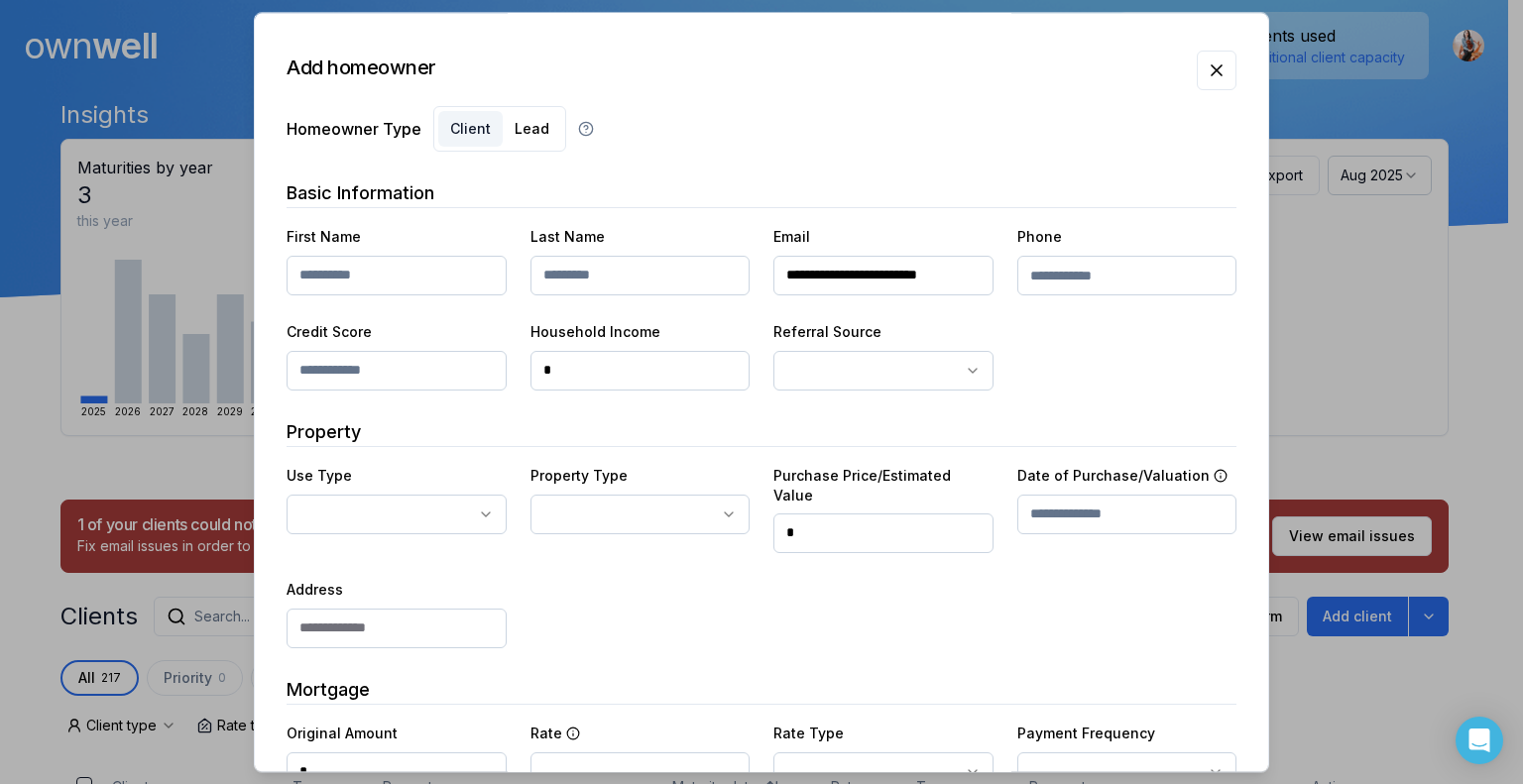 click at bounding box center [397, 276] 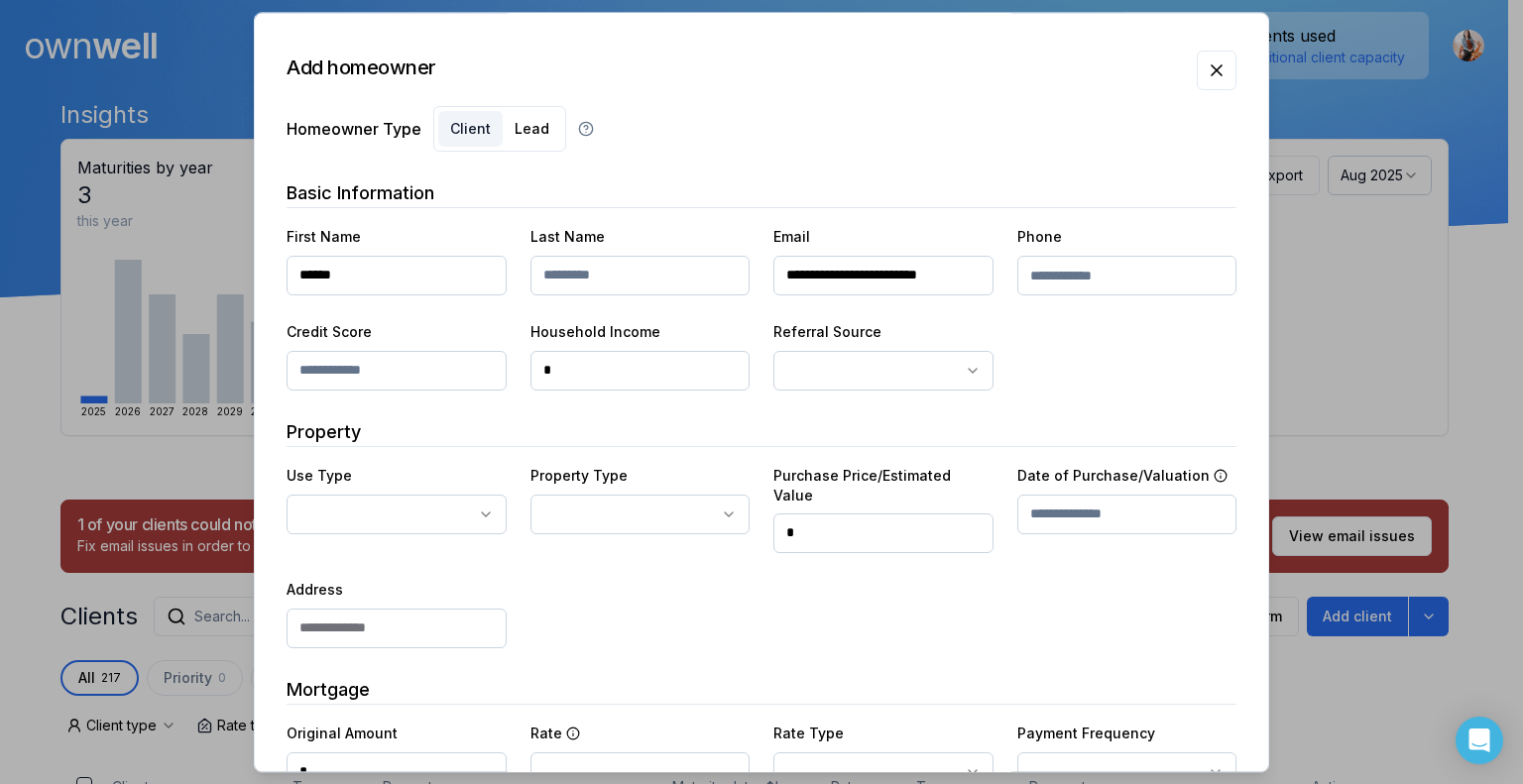 type on "******" 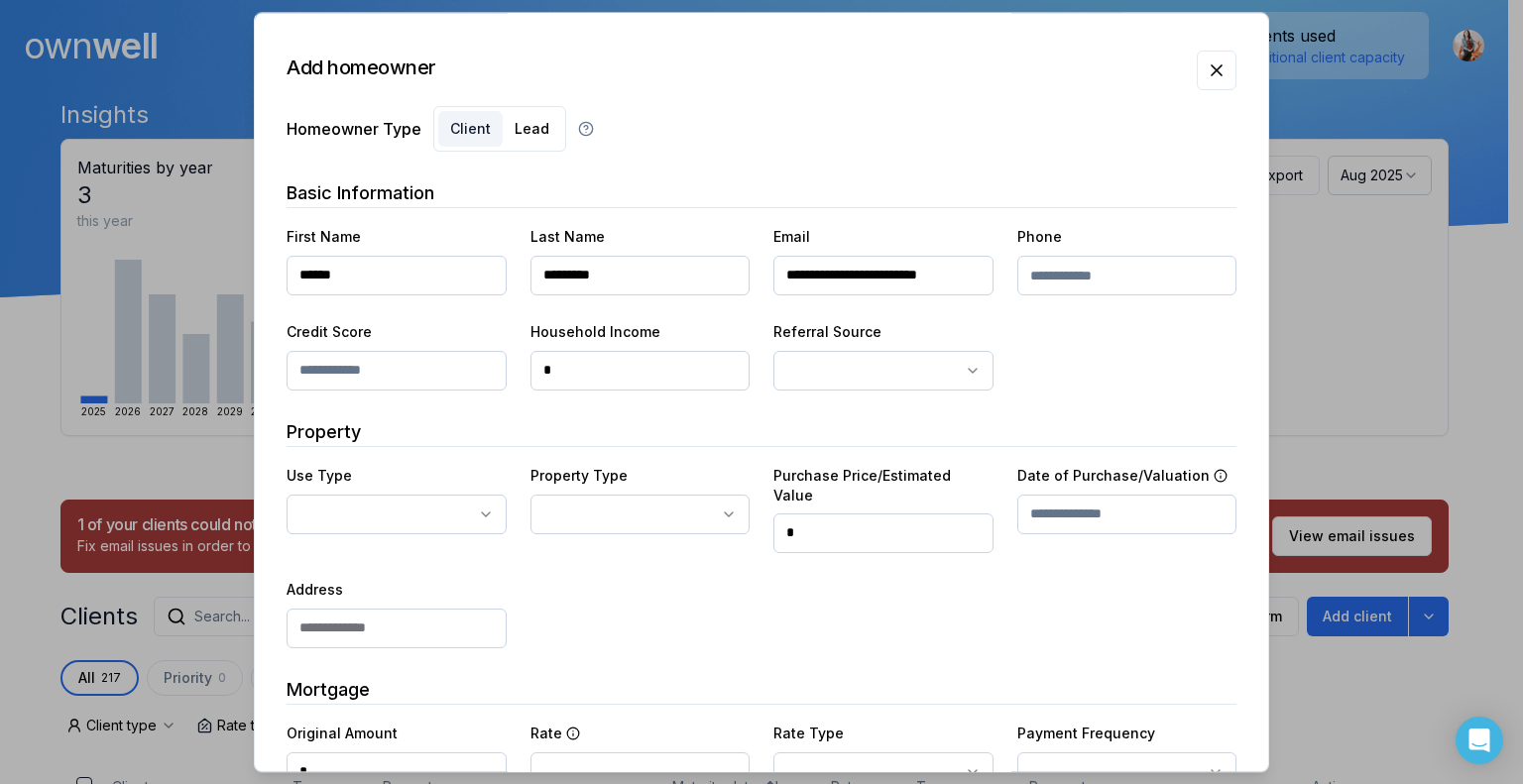 type on "*********" 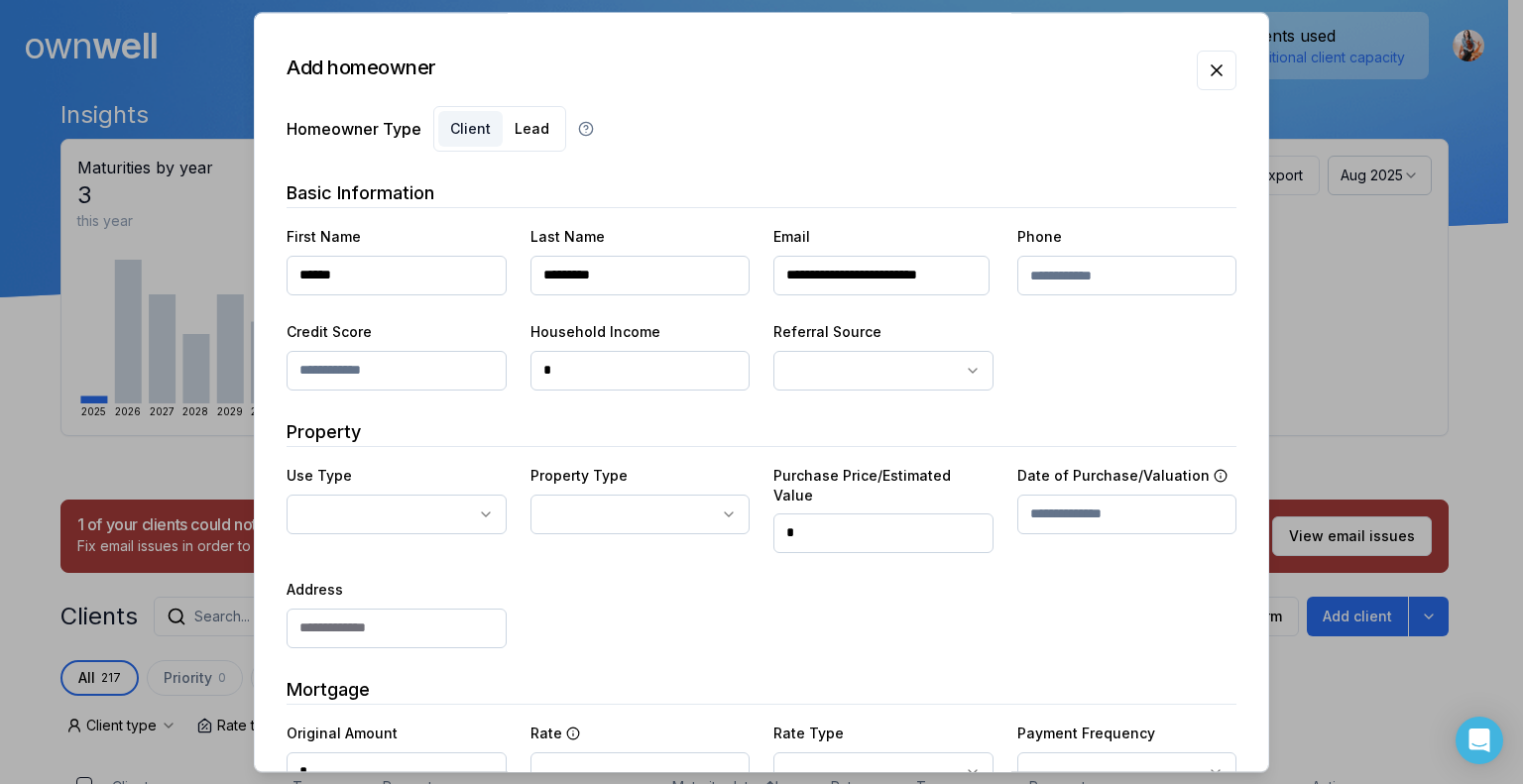 drag, startPoint x: 772, startPoint y: 279, endPoint x: 1166, endPoint y: 262, distance: 394.3666 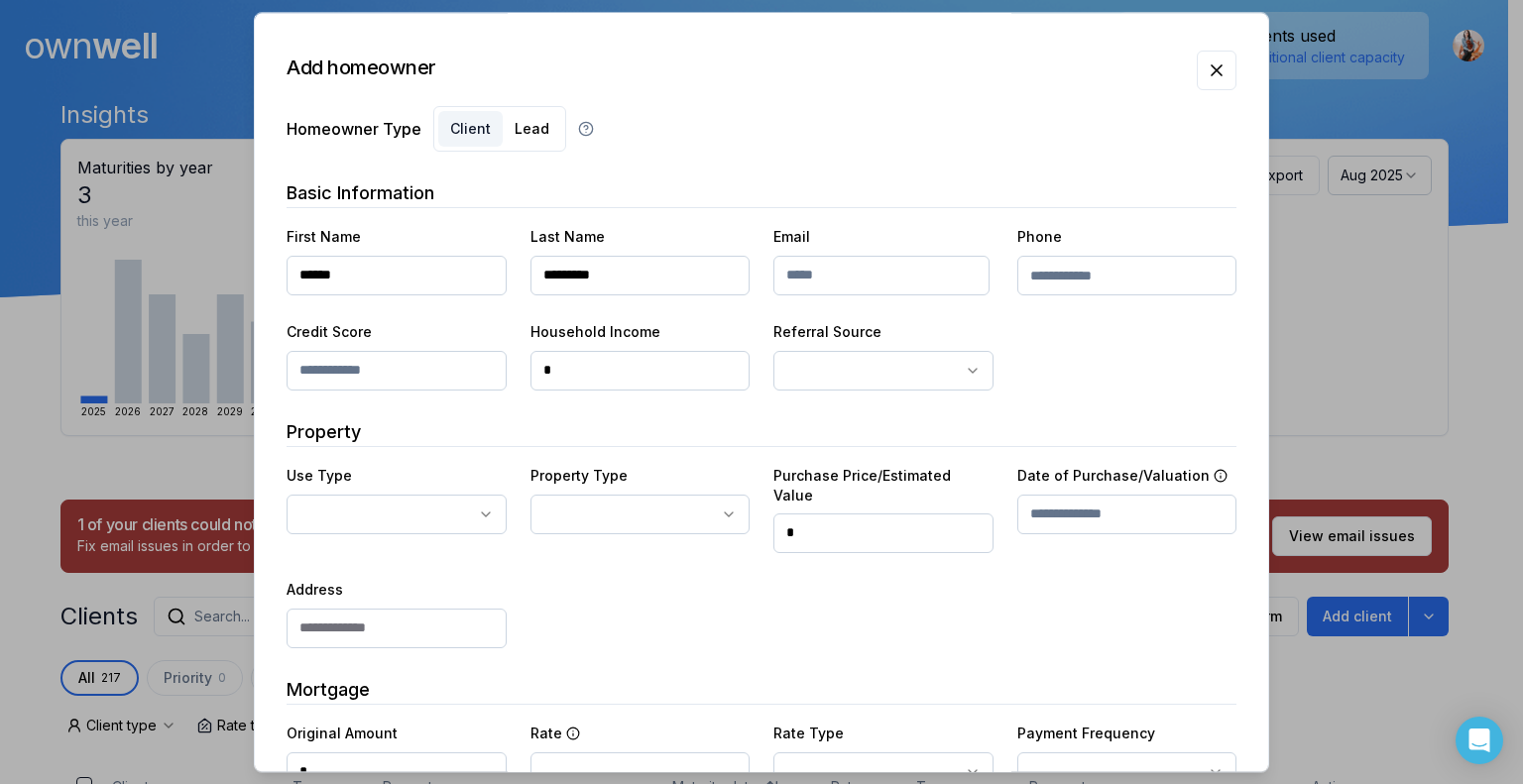 scroll, scrollTop: 0, scrollLeft: 0, axis: both 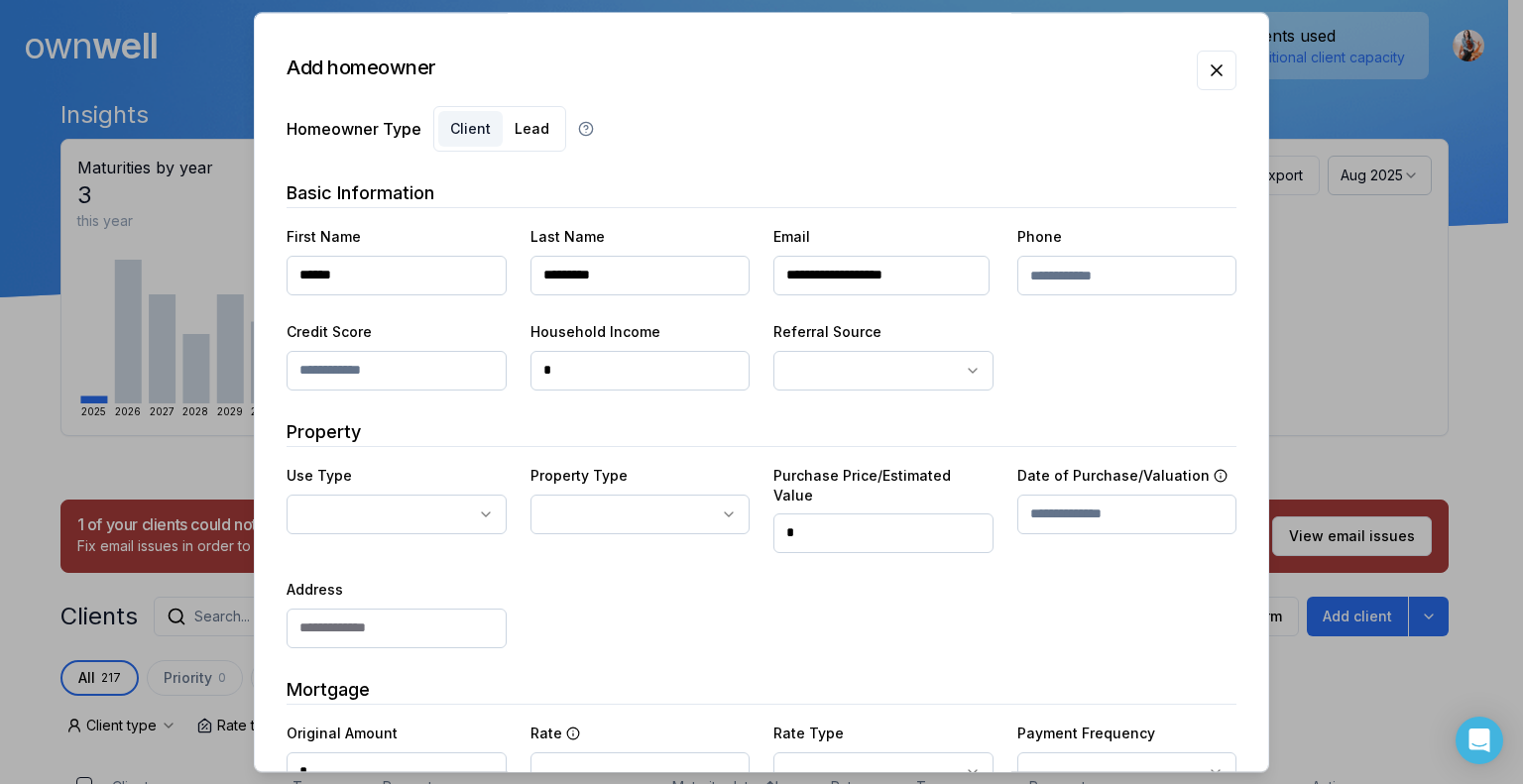 type on "**********" 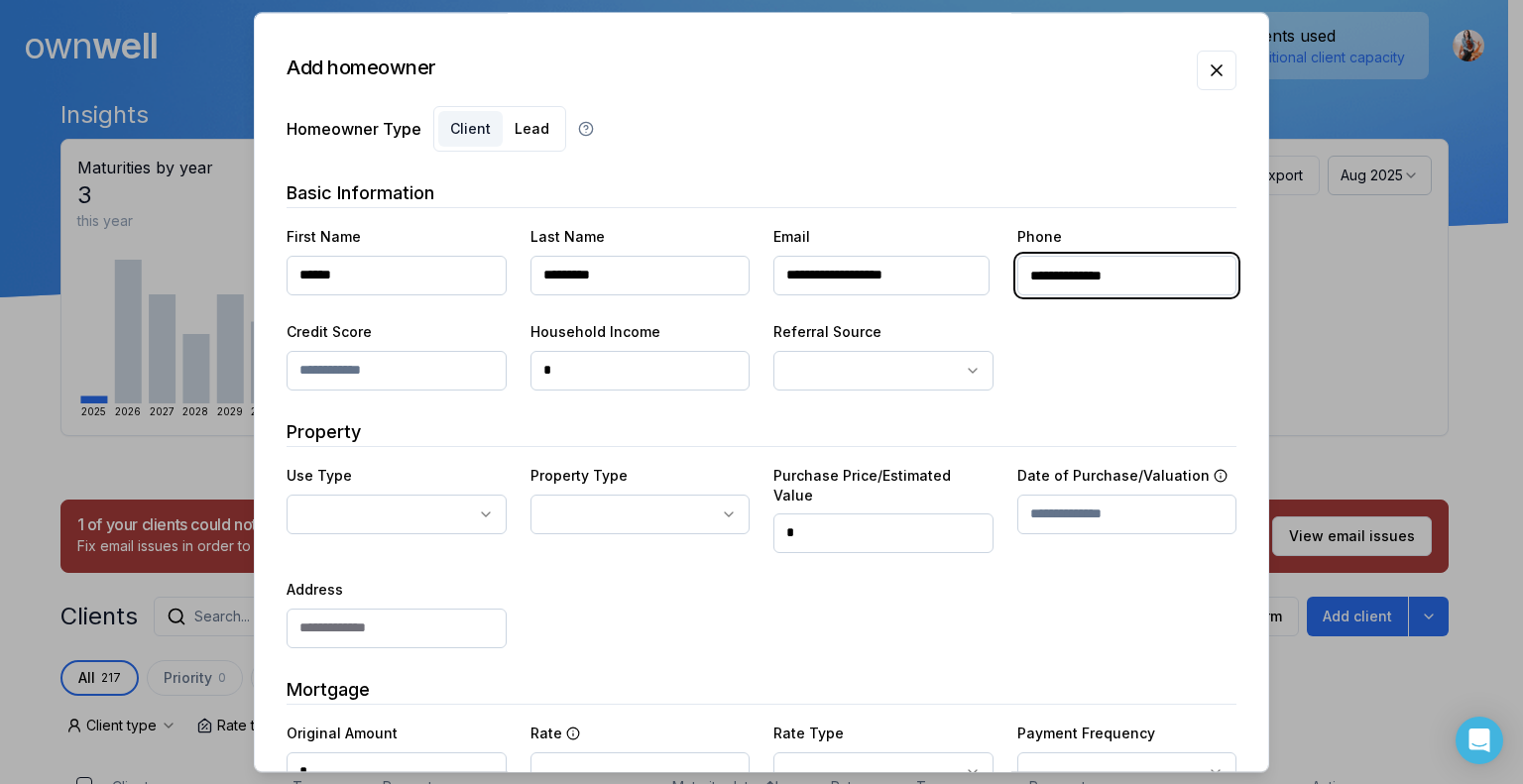type on "**********" 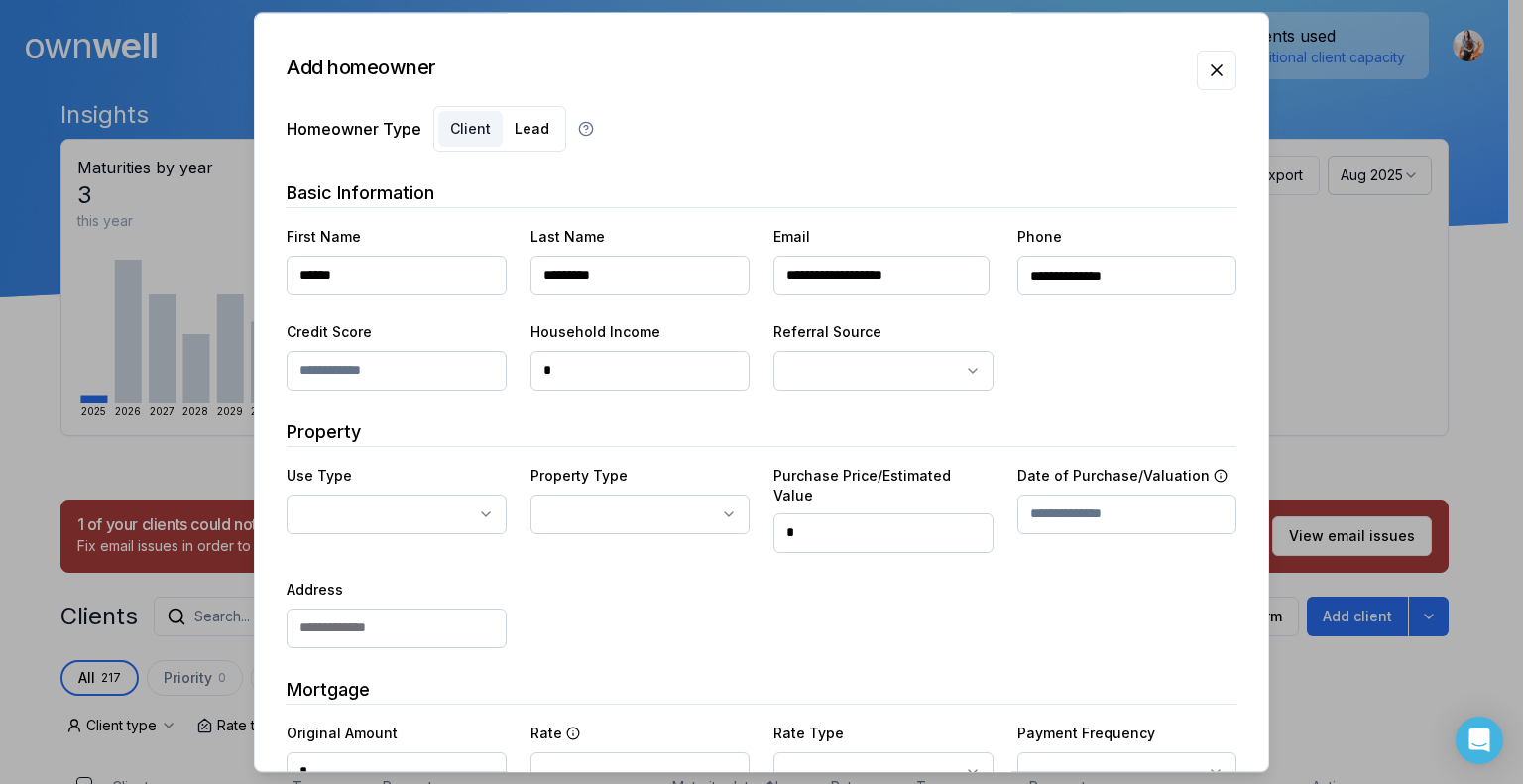 type on "***" 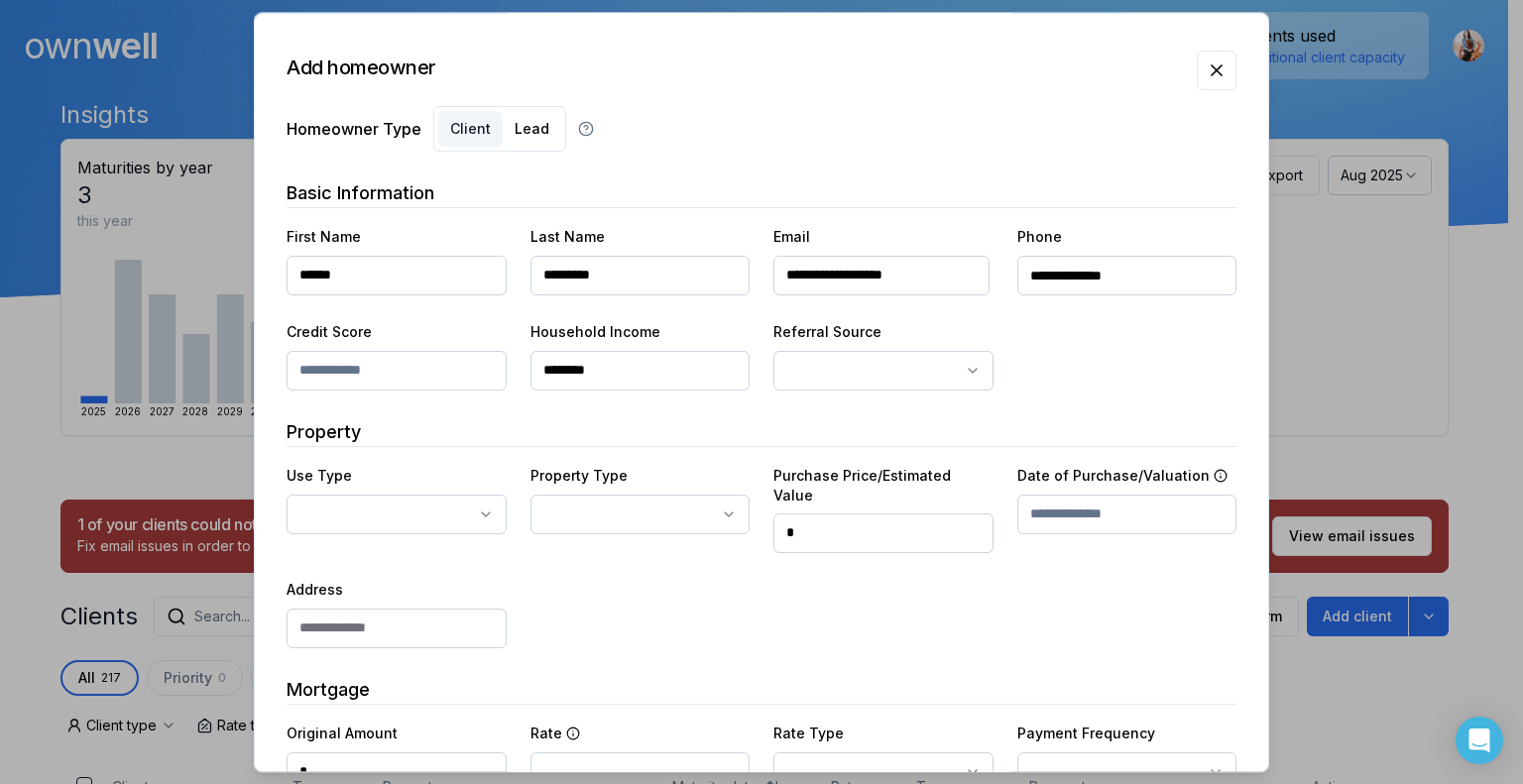type on "********" 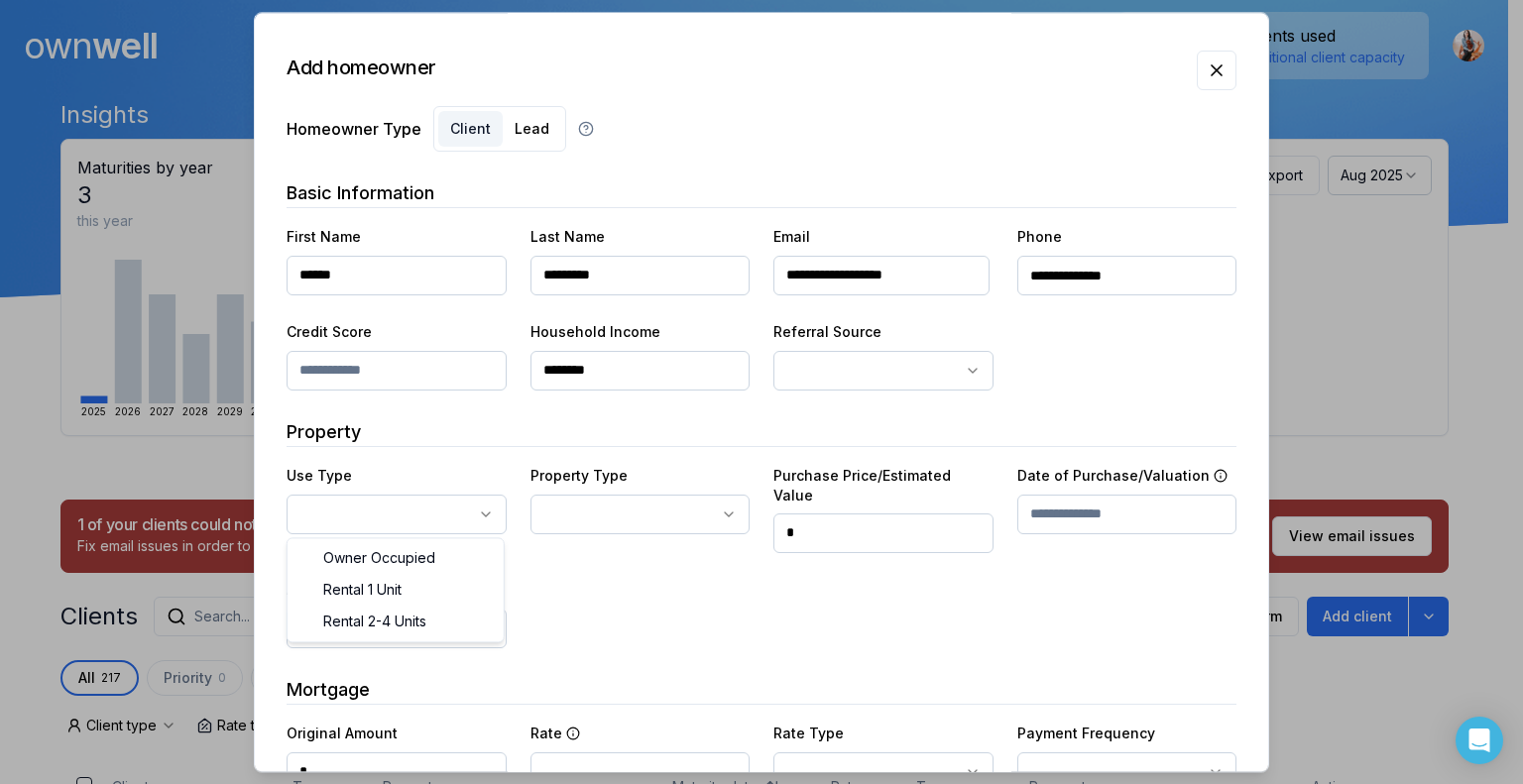 click on "Ownwell's platform is not optimized for mobile at this time.   For the best experience, please use a   desktop or laptop  to manage your account.   Note:  The   personalized homeownership reports   you generate for clients   are fully mobile-friendly   and can be easily viewed on any device. own well Dashboard Landing Page Adopt My Mortgage 217  of  300  clients used Purchase additional client capacity Insights Maturities by year 3 this year 2025 2026 2027 2028 2029 2030 Mortgages All active Average fixed rate 4.15% Average variable rate 4.18% 8% Average mortgage balance $607,796.37 Average LTV 62.67% Fixed   37 % Variable   63 % 5 years  86 % 3 years   13 % 1 year  1 % Digests Export Aug 2025 Sent 58 Open rate 55% -19% Click rate 38% -23% Next home value estimate update August 4, 2025 Next digest delivery period Aug 11, 2025 - Aug 17, 2025 1 of your clients could not receive digests Fix email issues in order to reach them. Remind me later View email issues Clients Search... Bulk action   Import from  All 217" at bounding box center (754, 149) 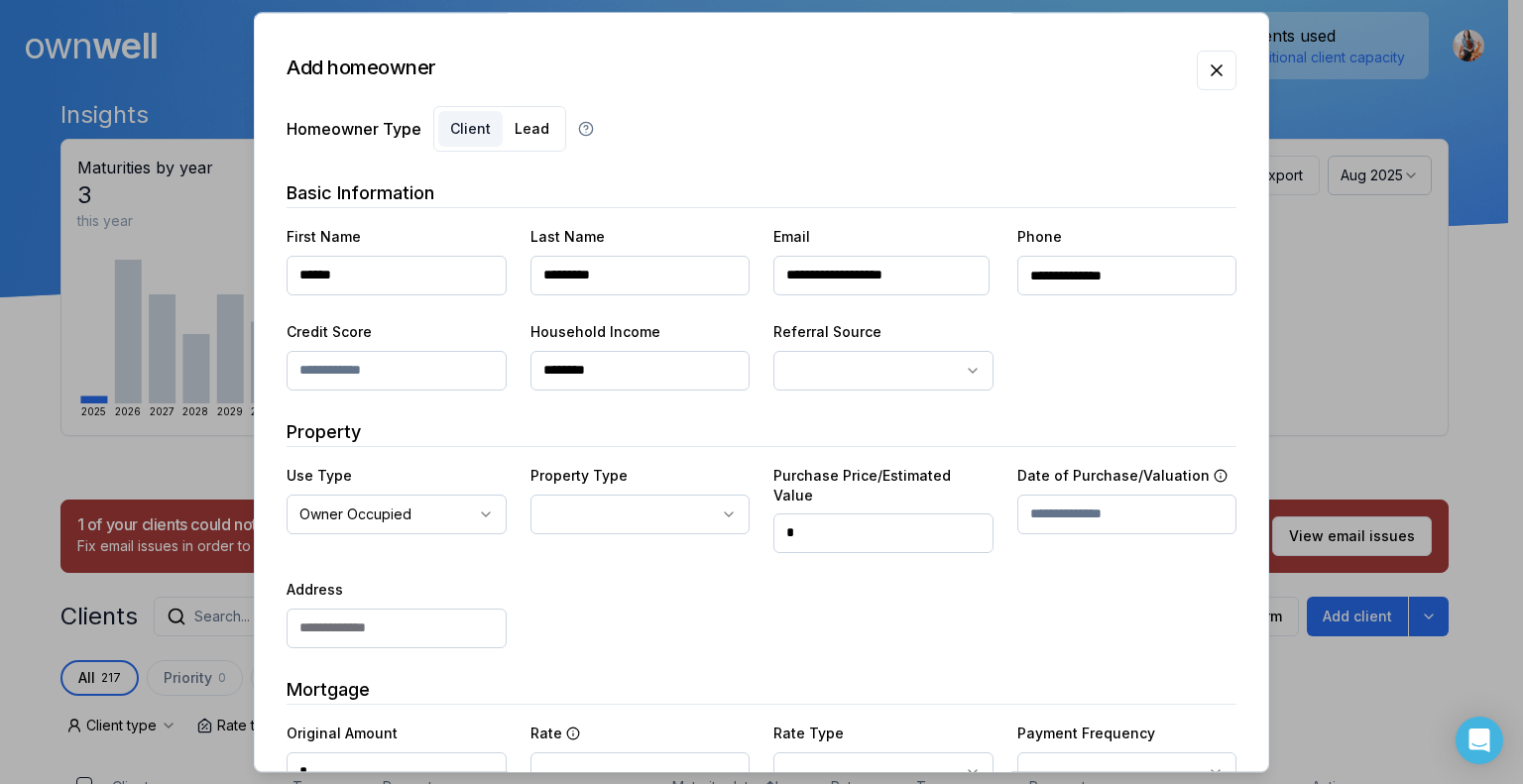 click on "Ownwell's platform is not optimized for mobile at this time.   For the best experience, please use a   desktop or laptop  to manage your account.   Note:  The   personalized homeownership reports   you generate for clients   are fully mobile-friendly   and can be easily viewed on any device. own well Dashboard Landing Page Adopt My Mortgage 217  of  300  clients used Purchase additional client capacity Insights Maturities by year 3 this year 2025 2026 2027 2028 2029 2030 Mortgages All active Average fixed rate 4.15% Average variable rate 4.18% 8% Average mortgage balance $607,796.37 Average LTV 62.67% Fixed   37 % Variable   63 % 5 years  86 % 3 years   13 % 1 year  1 % Digests Export Aug 2025 Sent 58 Open rate 55% -19% Click rate 38% -23% Next home value estimate update August 4, 2025 Next digest delivery period Aug 11, 2025 - Aug 17, 2025 1 of your clients could not receive digests Fix email issues in order to reach them. Remind me later View email issues Clients Search... Bulk action   Import from  All 217" at bounding box center [754, 149] 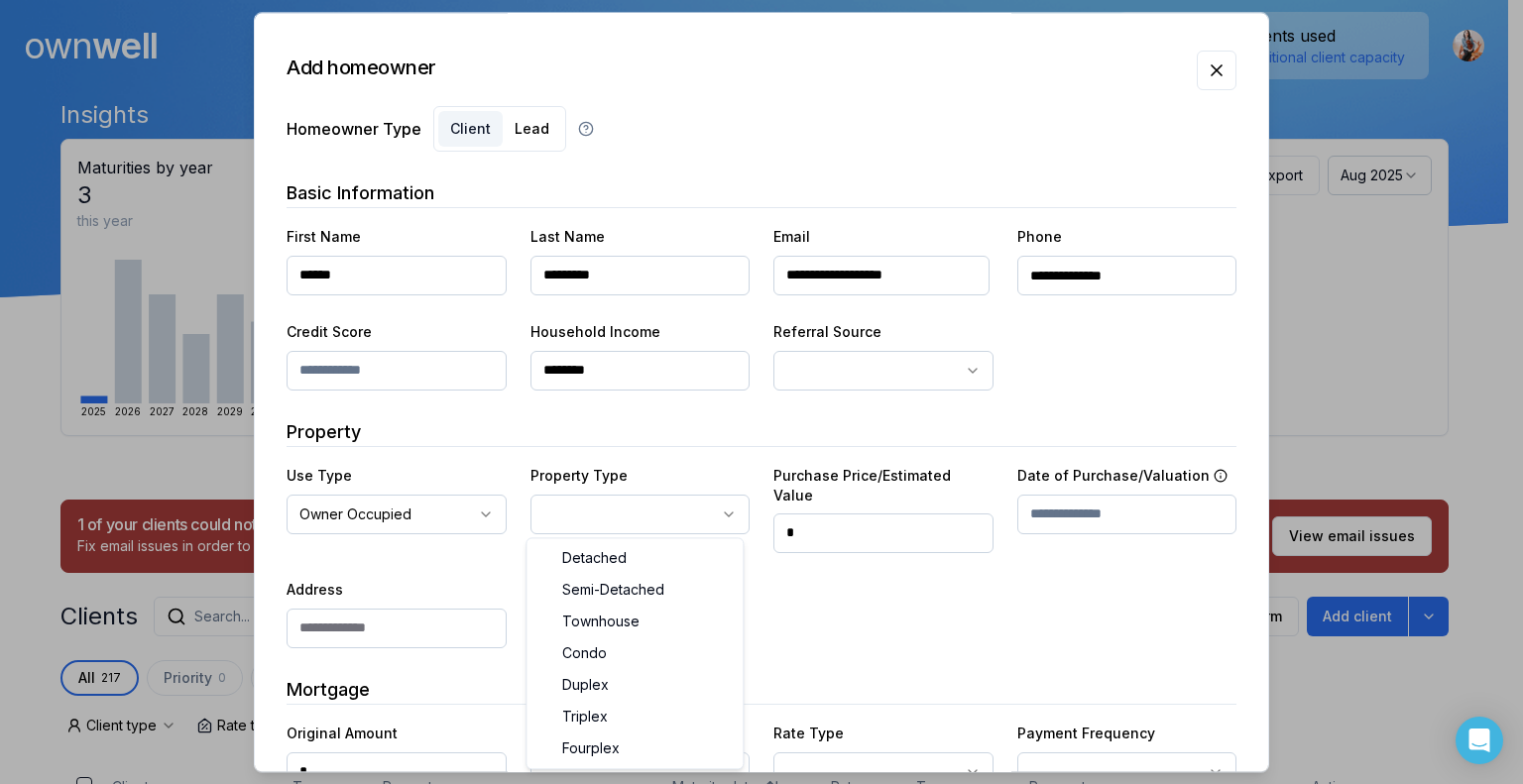 select on "********" 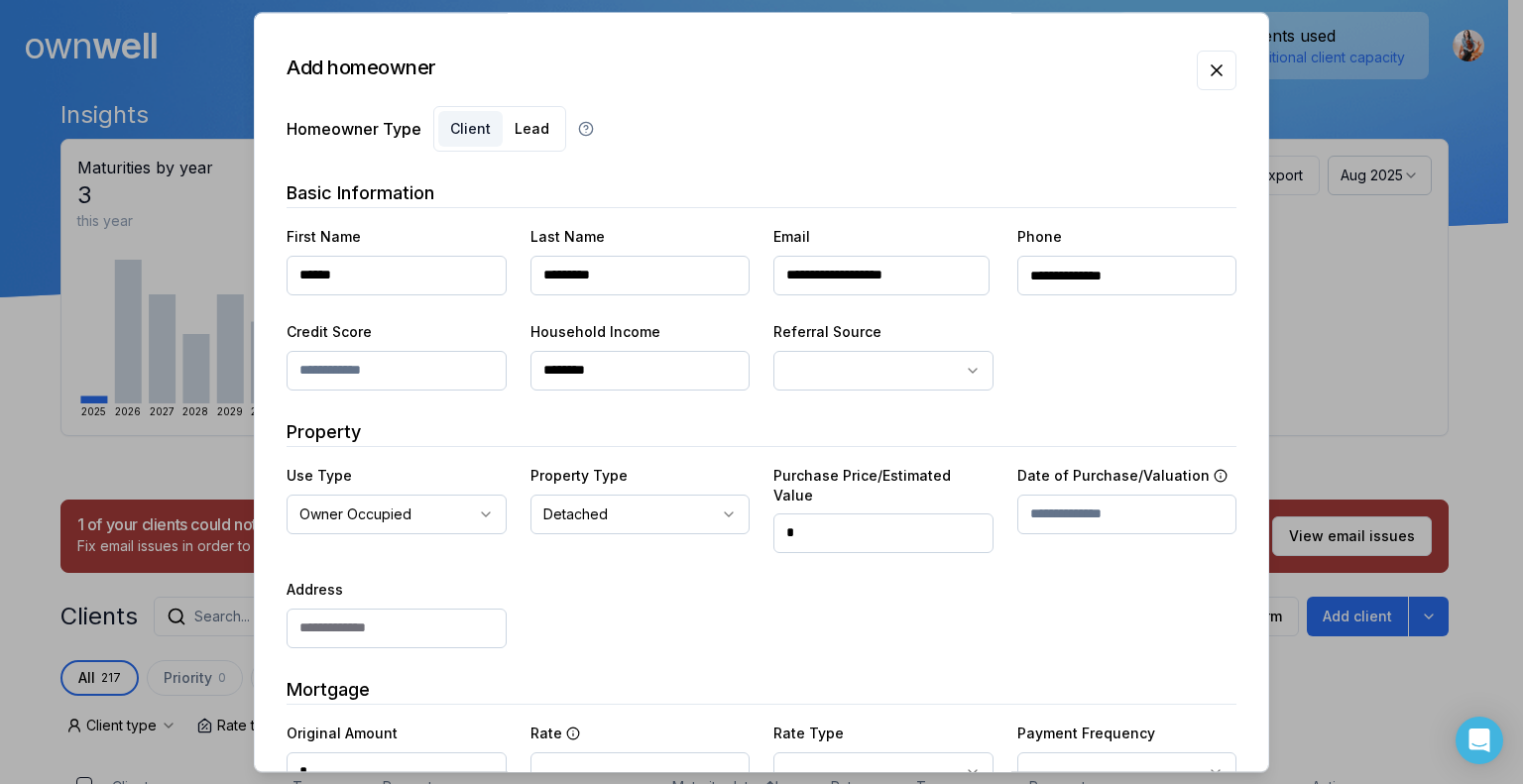 click on "*" at bounding box center (883, 533) 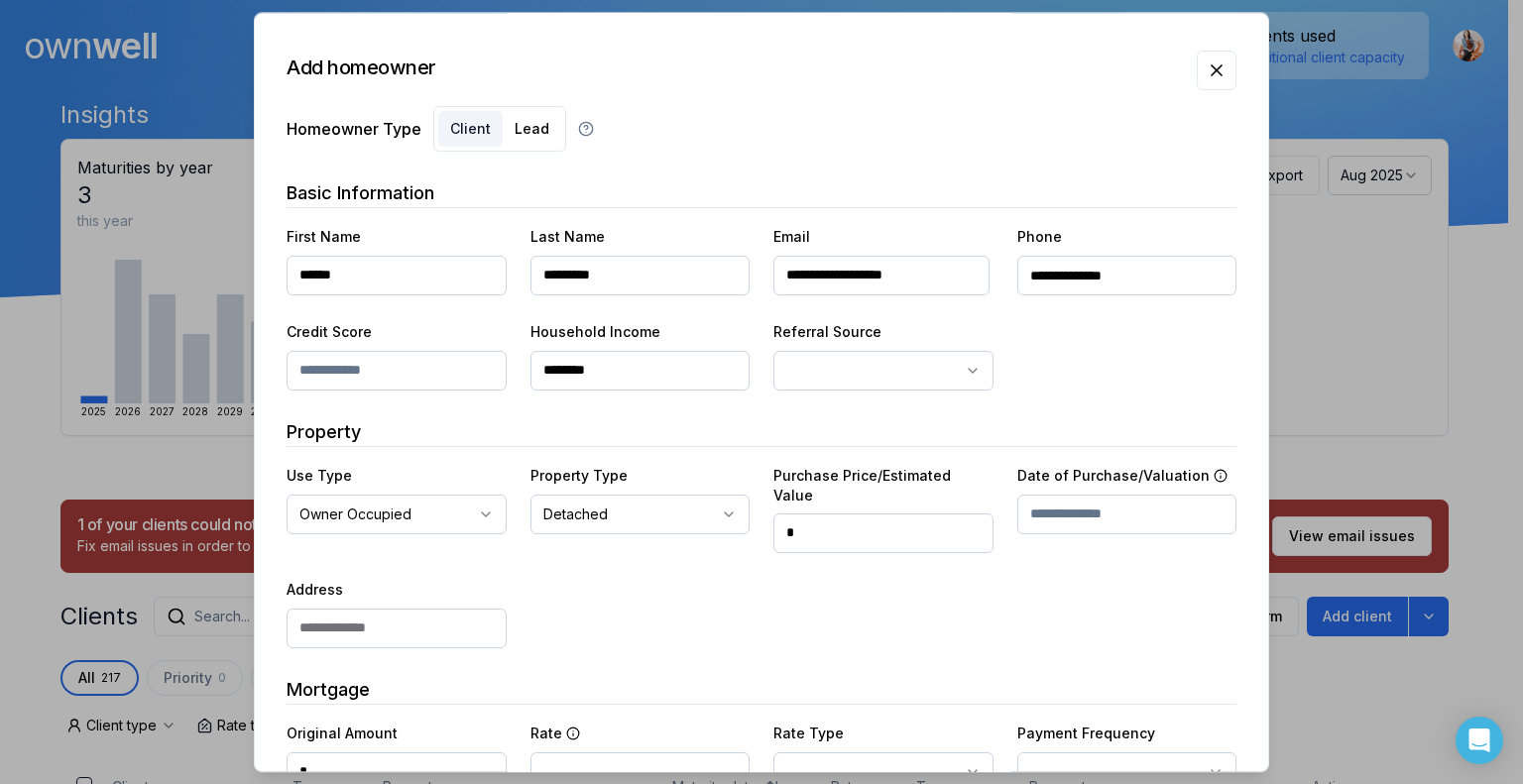 click at bounding box center (397, 628) 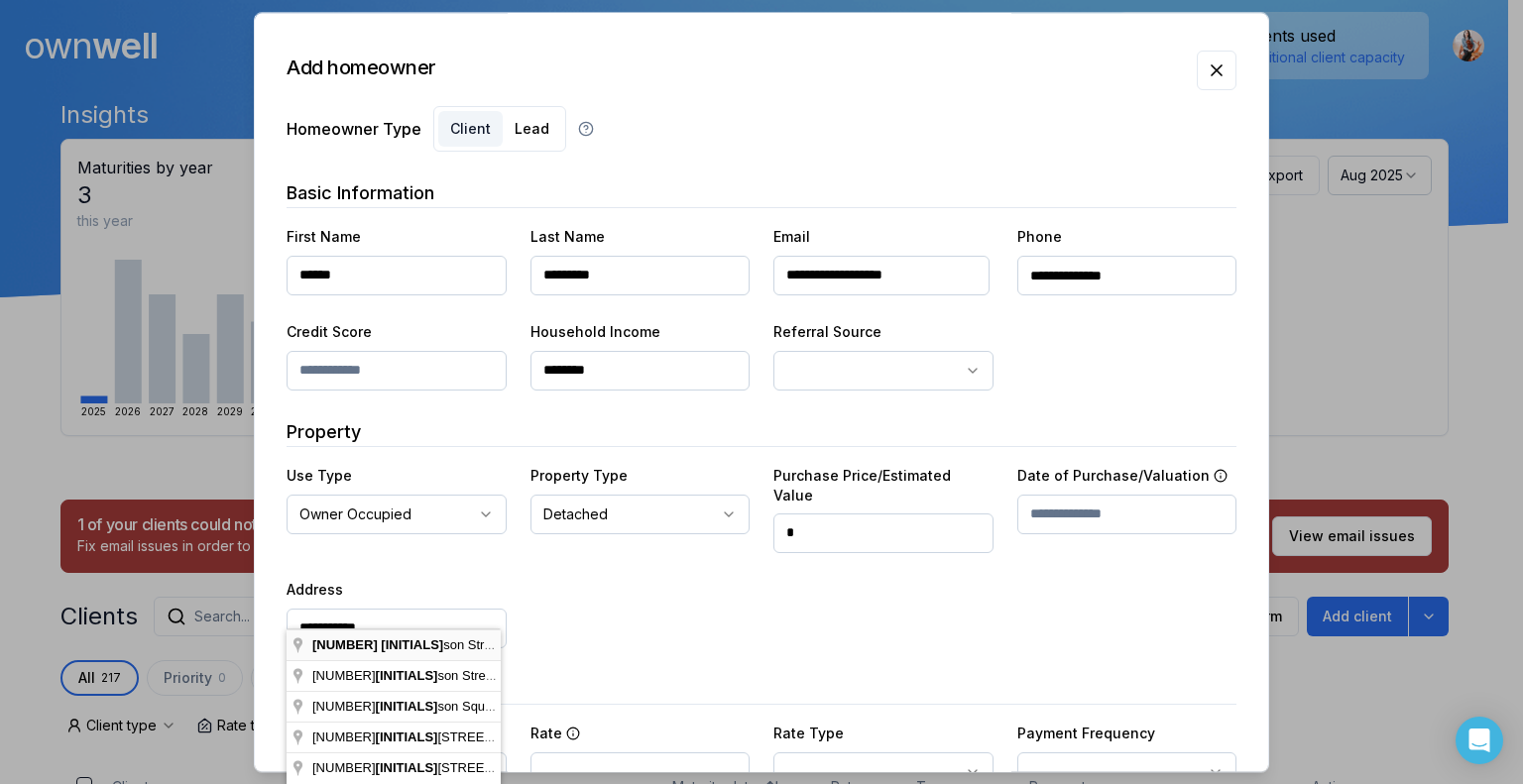 type on "**********" 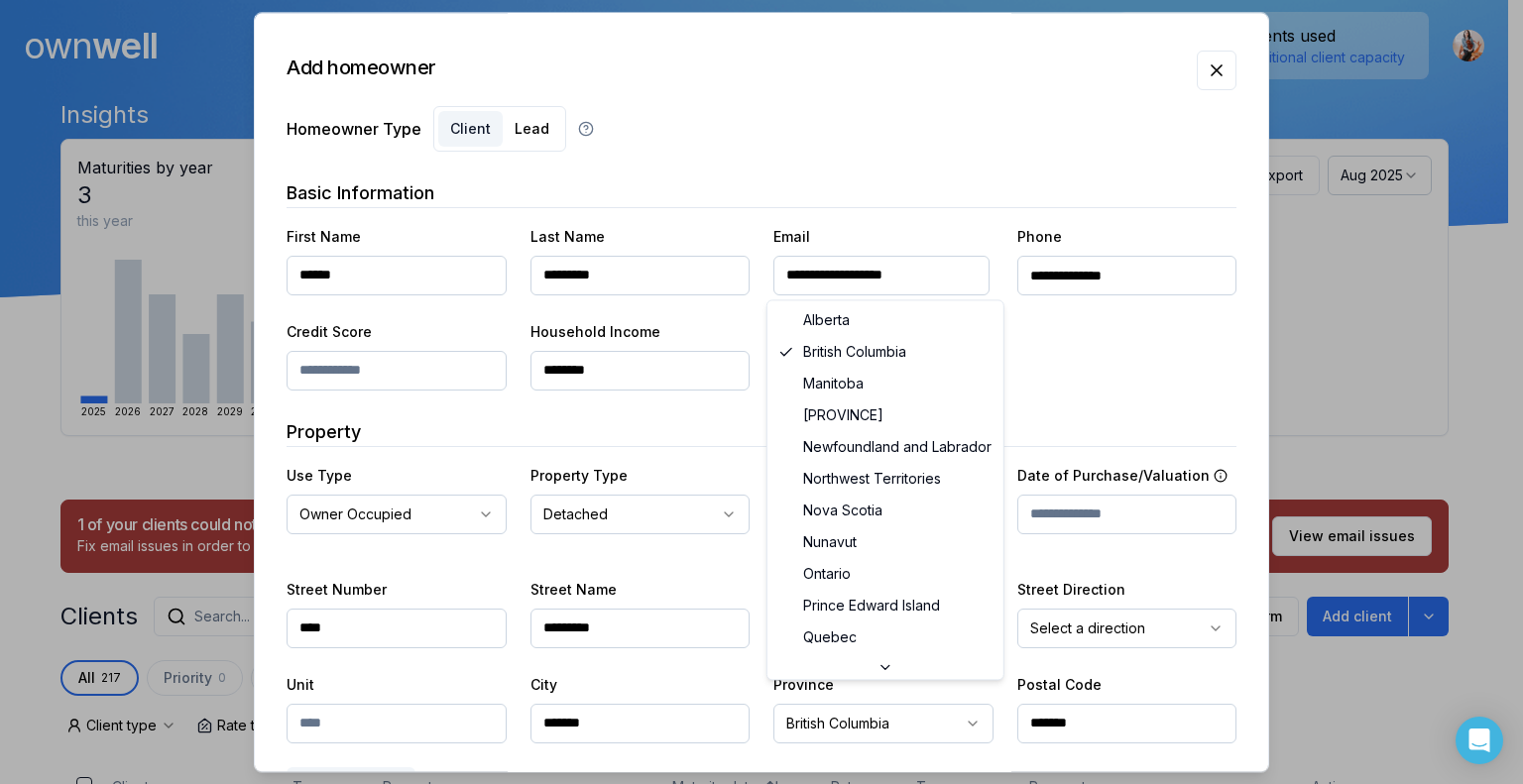 click on "Ownwell's platform is not optimized for mobile at this time.   For the best experience, please use a   desktop or laptop  to manage your account.   Note:  The   personalized homeownership reports   you generate for clients   are fully mobile-friendly   and can be easily viewed on any device. own well Dashboard Landing Page Adopt My Mortgage 217  of  300  clients used Purchase additional client capacity Insights Maturities by year 3 this year 2025 2026 2027 2028 2029 2030 Mortgages All active Average fixed rate 4.15% Average variable rate 4.18% 8% Average mortgage balance $607,796.37 Average LTV 62.67% Fixed   37 % Variable   63 % 5 years  86 % 3 years   13 % 1 year  1 % Digests Export Aug 2025 Sent 58 Open rate 55% -19% Click rate 38% -23% Next home value estimate update August 4, 2025 Next digest delivery period Aug 11, 2025 - Aug 17, 2025 1 of your clients could not receive digests Fix email issues in order to reach them. Remind me later View email issues Clients Search... Bulk action   Import from  All 217" at bounding box center (754, 149) 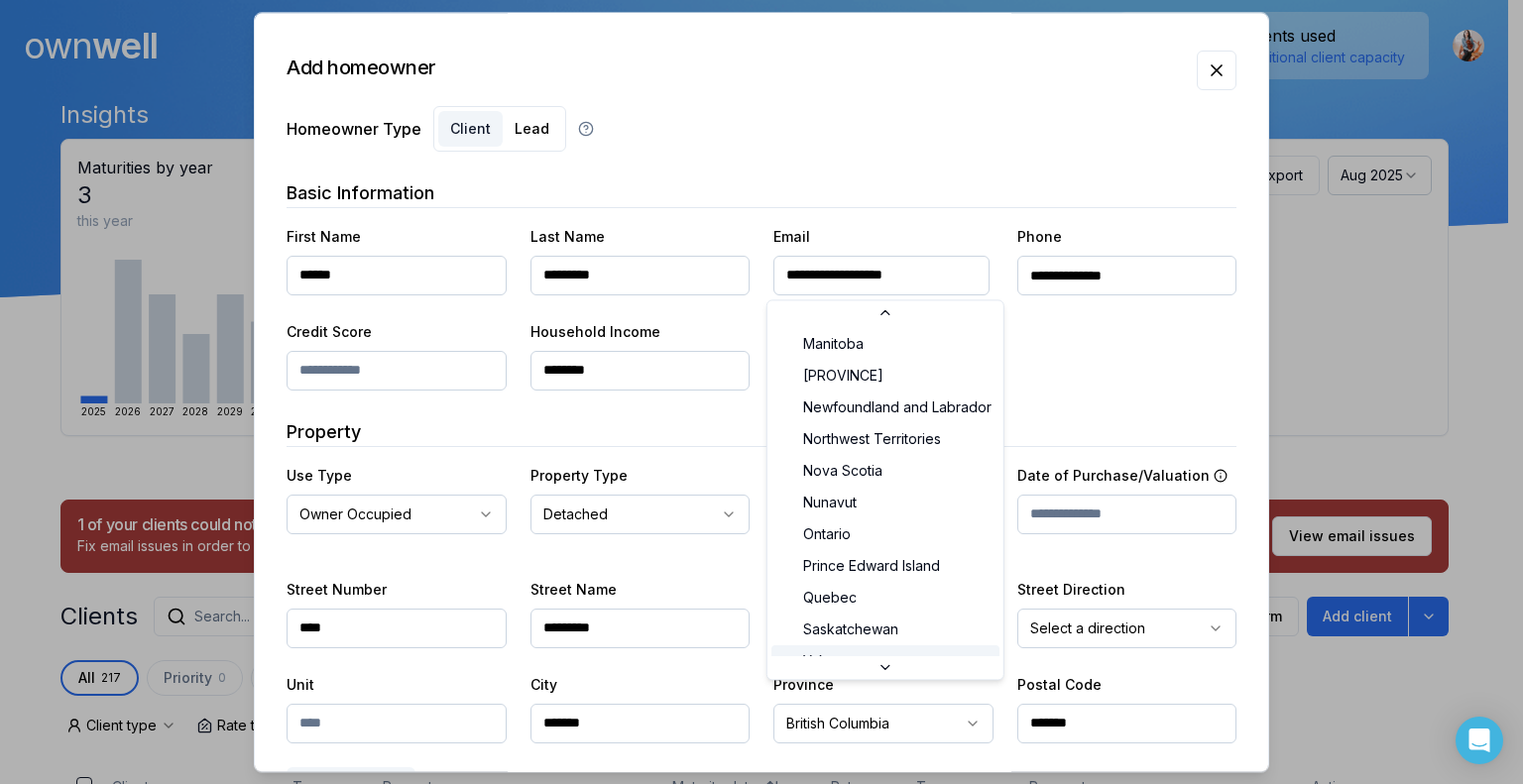 scroll, scrollTop: 64, scrollLeft: 0, axis: vertical 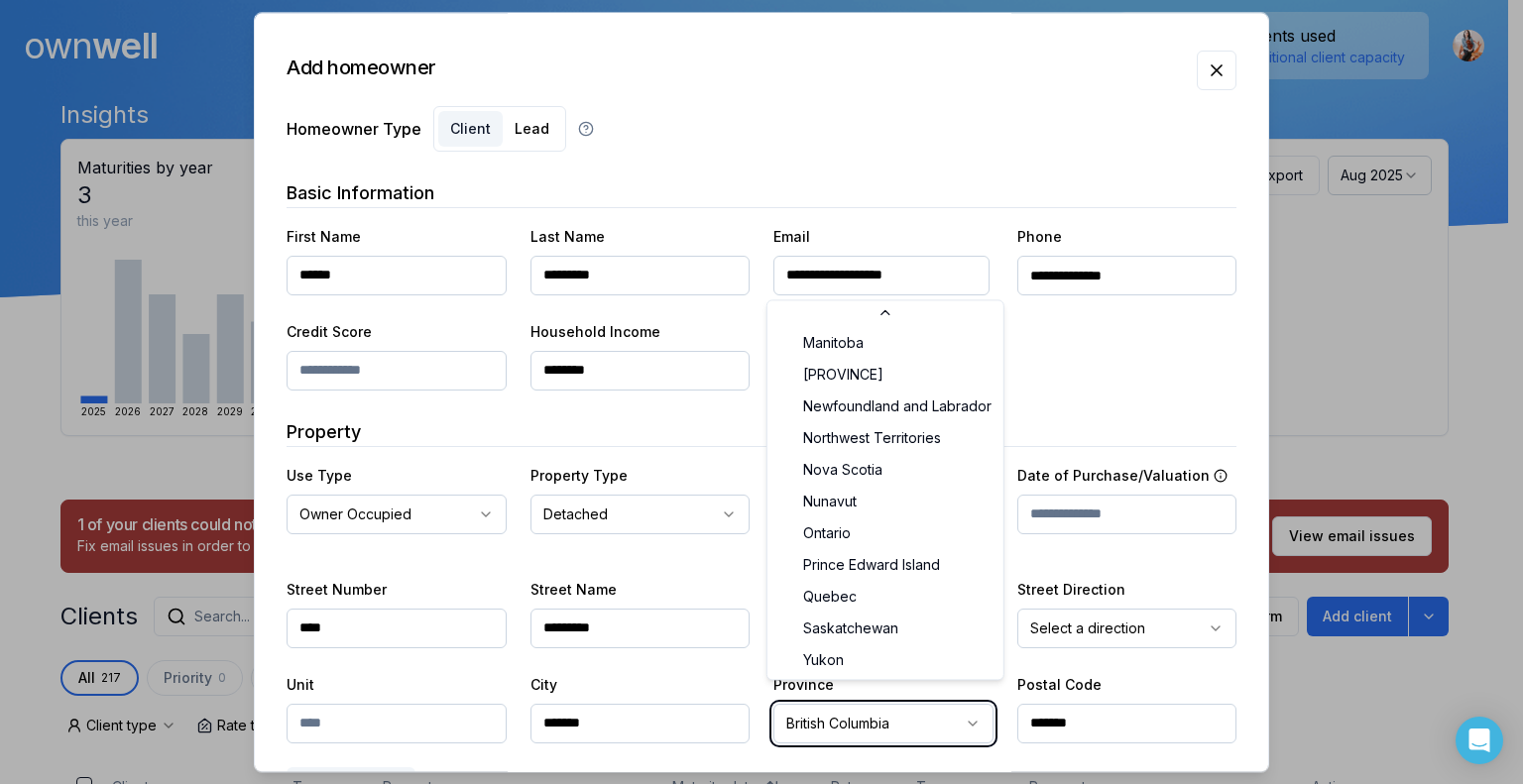 click on "Ownwell's platform is not optimized for mobile at this time.   For the best experience, please use a   desktop or laptop  to manage your account.   Note:  The   personalized homeownership reports   you generate for clients   are fully mobile-friendly   and can be easily viewed on any device. own well Dashboard Landing Page Adopt My Mortgage 217  of  300  clients used Purchase additional client capacity Insights Maturities by year 3 this year 2025 2026 2027 2028 2029 2030 Mortgages All active Average fixed rate 4.15% Average variable rate 4.18% 8% Average mortgage balance $607,796.37 Average LTV 62.67% Fixed   37 % Variable   63 % 5 years  86 % 3 years   13 % 1 year  1 % Digests Export Aug 2025 Sent 58 Open rate 55% -19% Click rate 38% -23% Next home value estimate update August 4, 2025 Next digest delivery period Aug 11, 2025 - Aug 17, 2025 1 of your clients could not receive digests Fix email issues in order to reach them. Remind me later View email issues Clients Search... Bulk action   Import from  All 217" at bounding box center [754, 149] 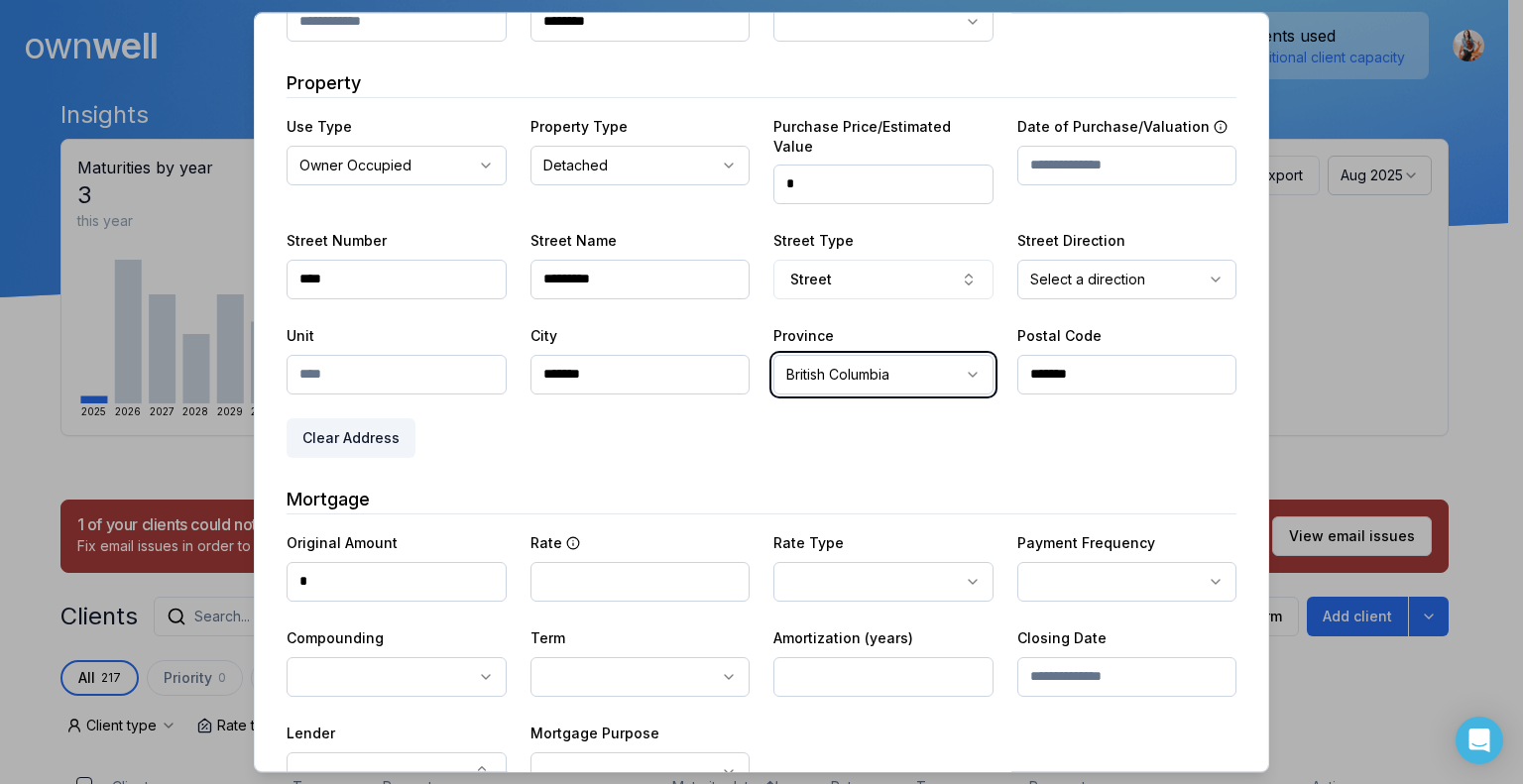 scroll, scrollTop: 396, scrollLeft: 0, axis: vertical 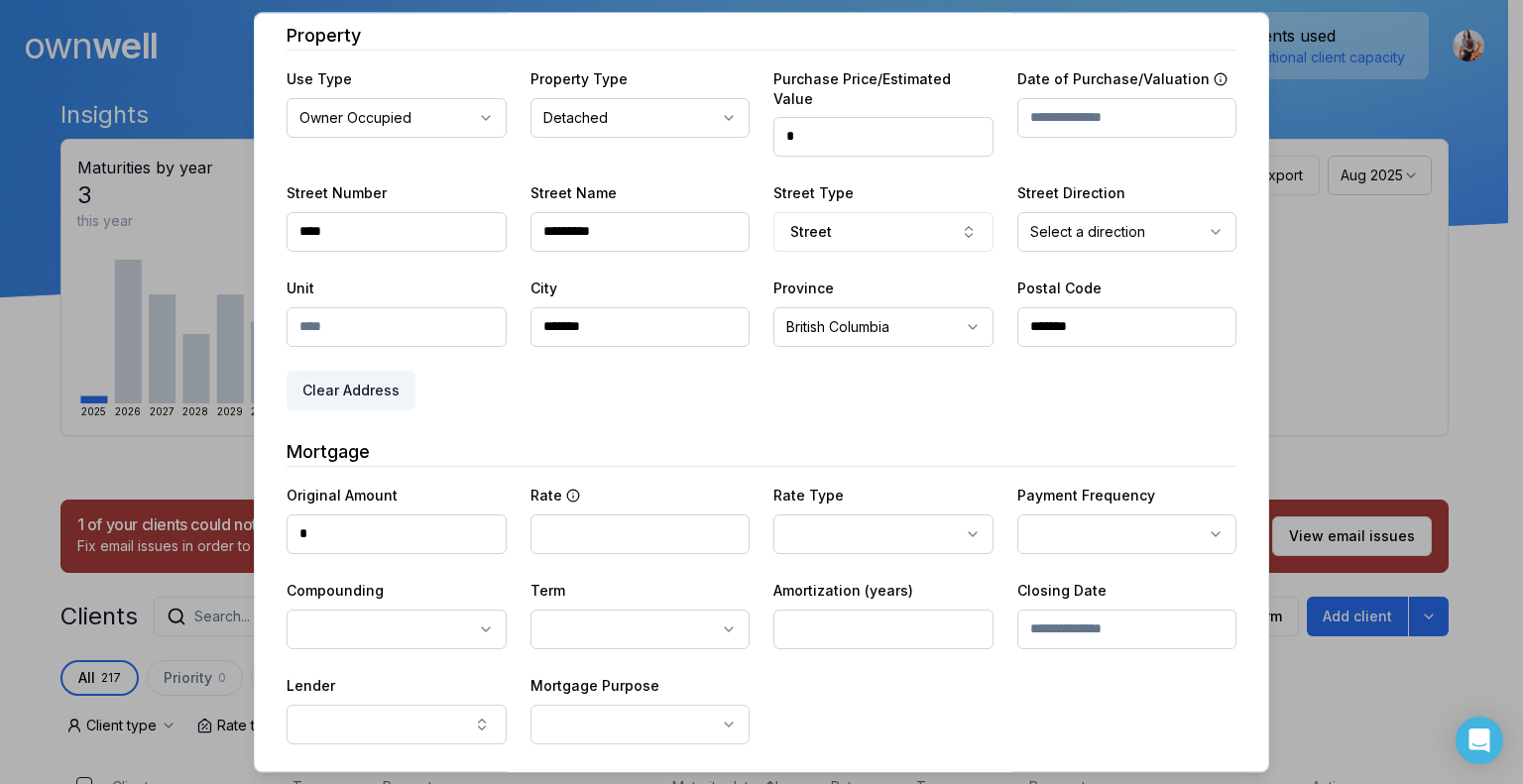 click on "*" at bounding box center (397, 534) 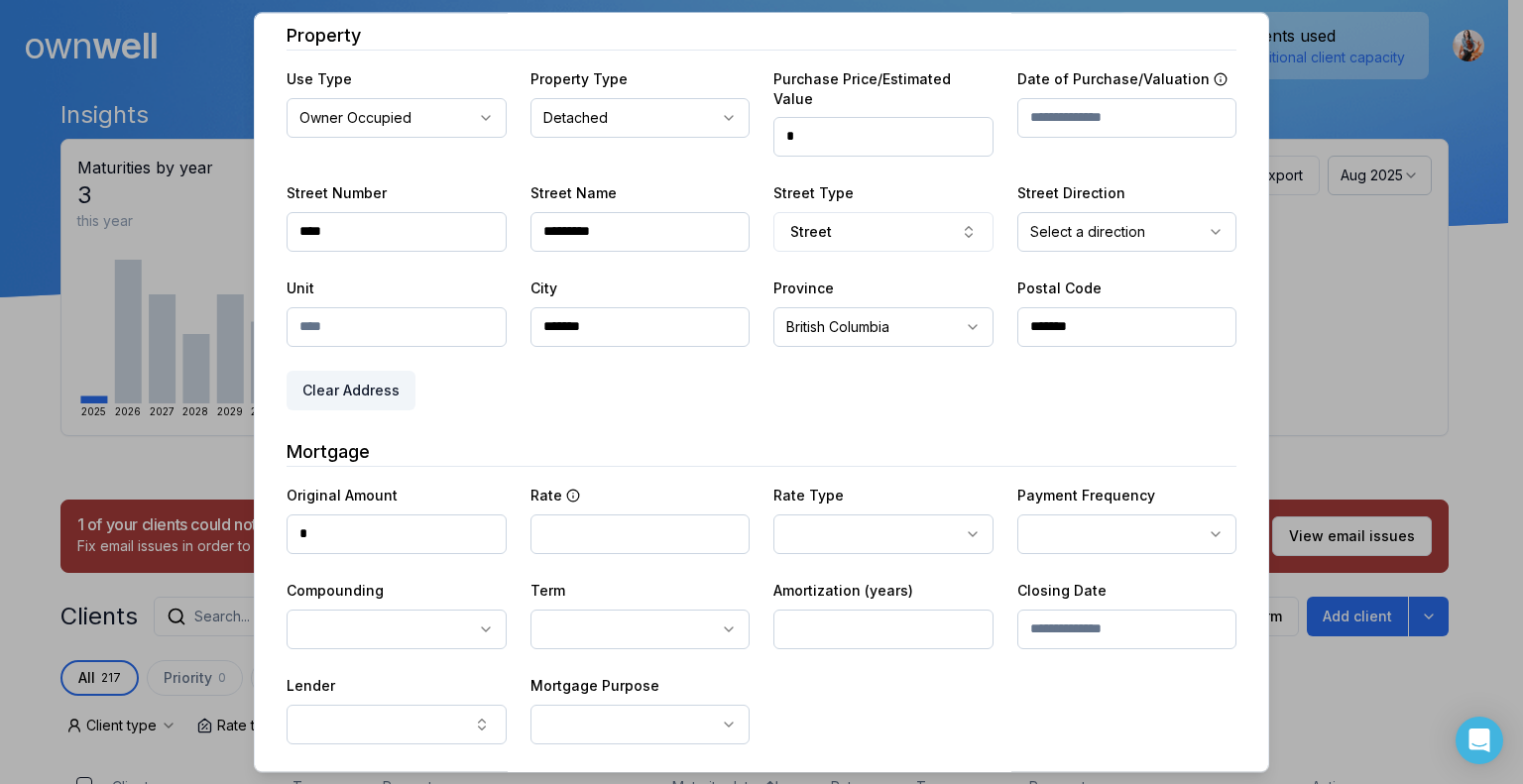 click on "*" at bounding box center [397, 534] 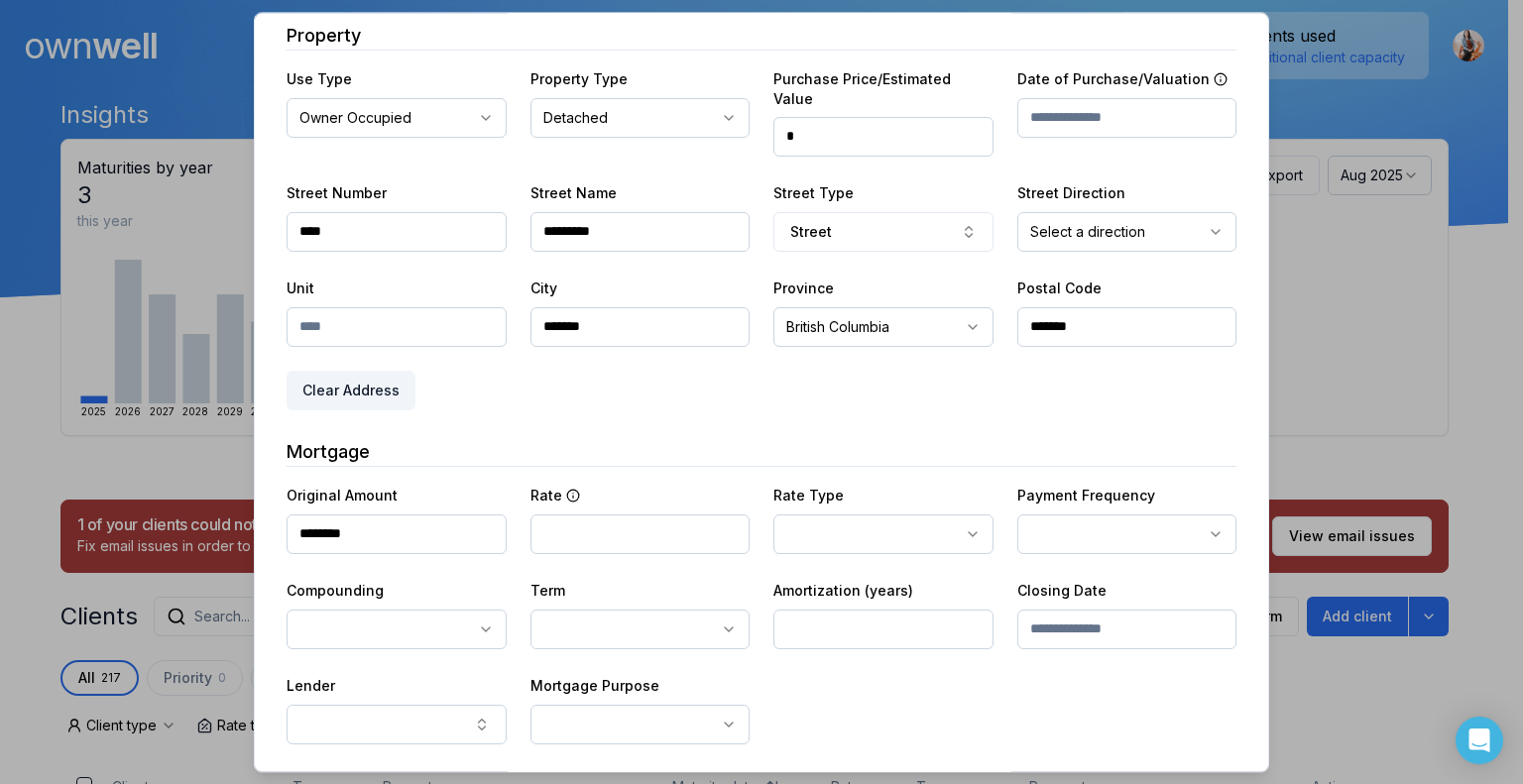 type on "********" 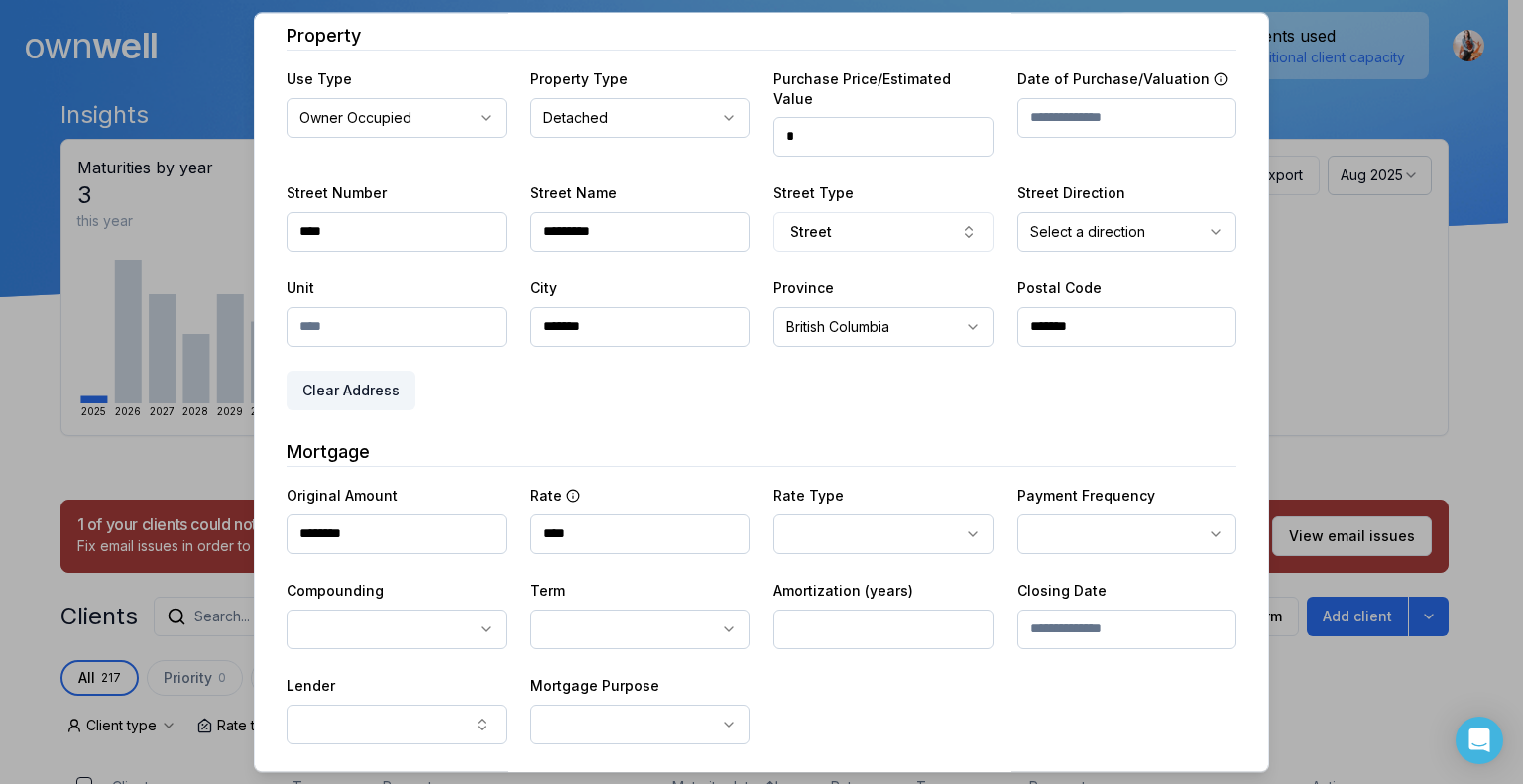 type on "****" 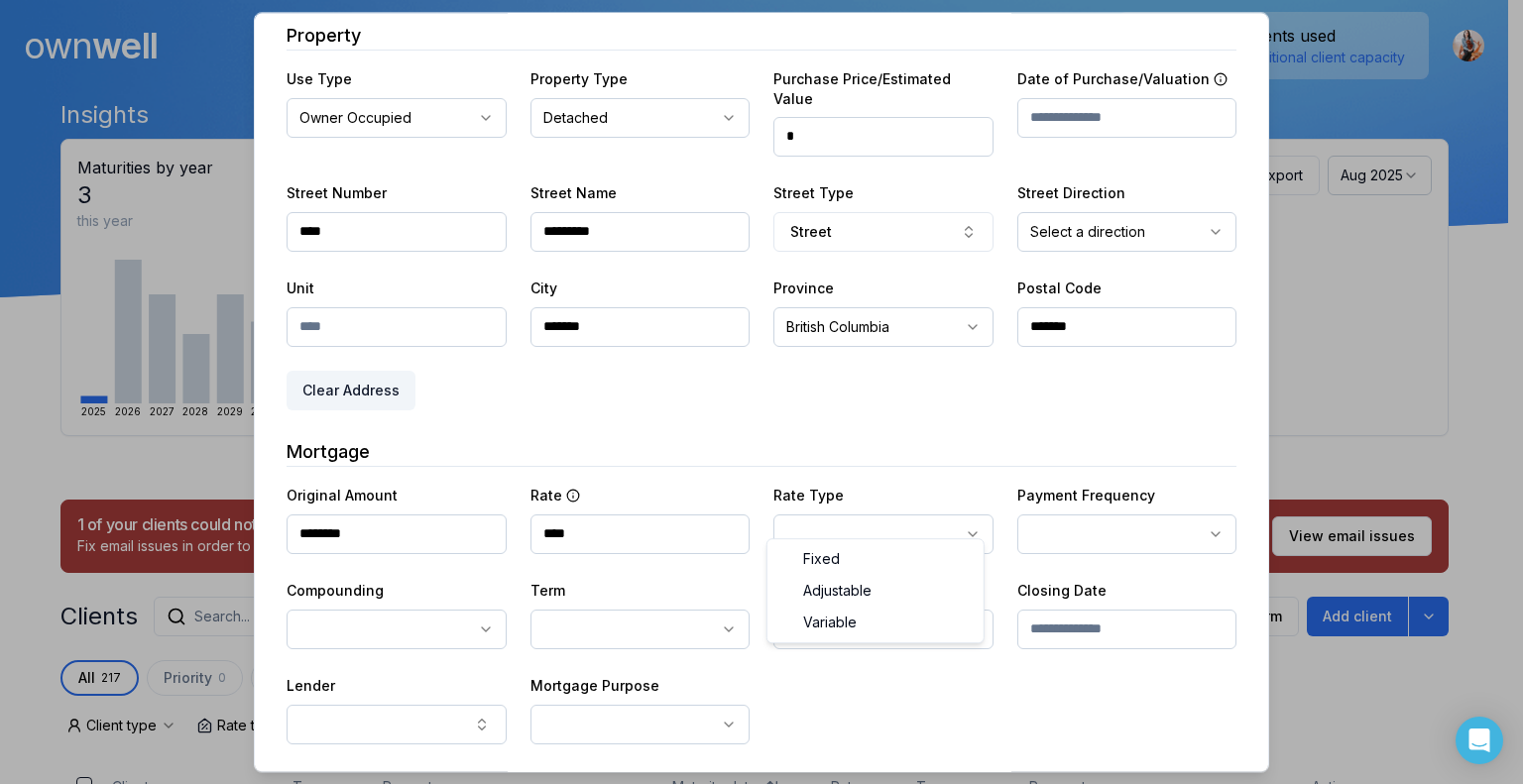 click on "Ownwell's platform is not optimized for mobile at this time.   For the best experience, please use a   desktop or laptop  to manage your account.   Note:  The   personalized homeownership reports   you generate for clients   are fully mobile-friendly   and can be easily viewed on any device. own well Dashboard Landing Page Adopt My Mortgage 217  of  300  clients used Purchase additional client capacity Insights Maturities by year 3 this year 2025 2026 2027 2028 2029 2030 Mortgages All active Average fixed rate 4.15% Average variable rate 4.18% 8% Average mortgage balance $607,796.37 Average LTV 62.67% Fixed   37 % Variable   63 % 5 years  86 % 3 years   13 % 1 year  1 % Digests Export Aug 2025 Sent 58 Open rate 55% -19% Click rate 38% -23% Next home value estimate update August 4, 2025 Next digest delivery period Aug 11, 2025 - Aug 17, 2025 1 of your clients could not receive digests Fix email issues in order to reach them. Remind me later View email issues Clients Search... Bulk action   Import from  All 217" at bounding box center [754, 149] 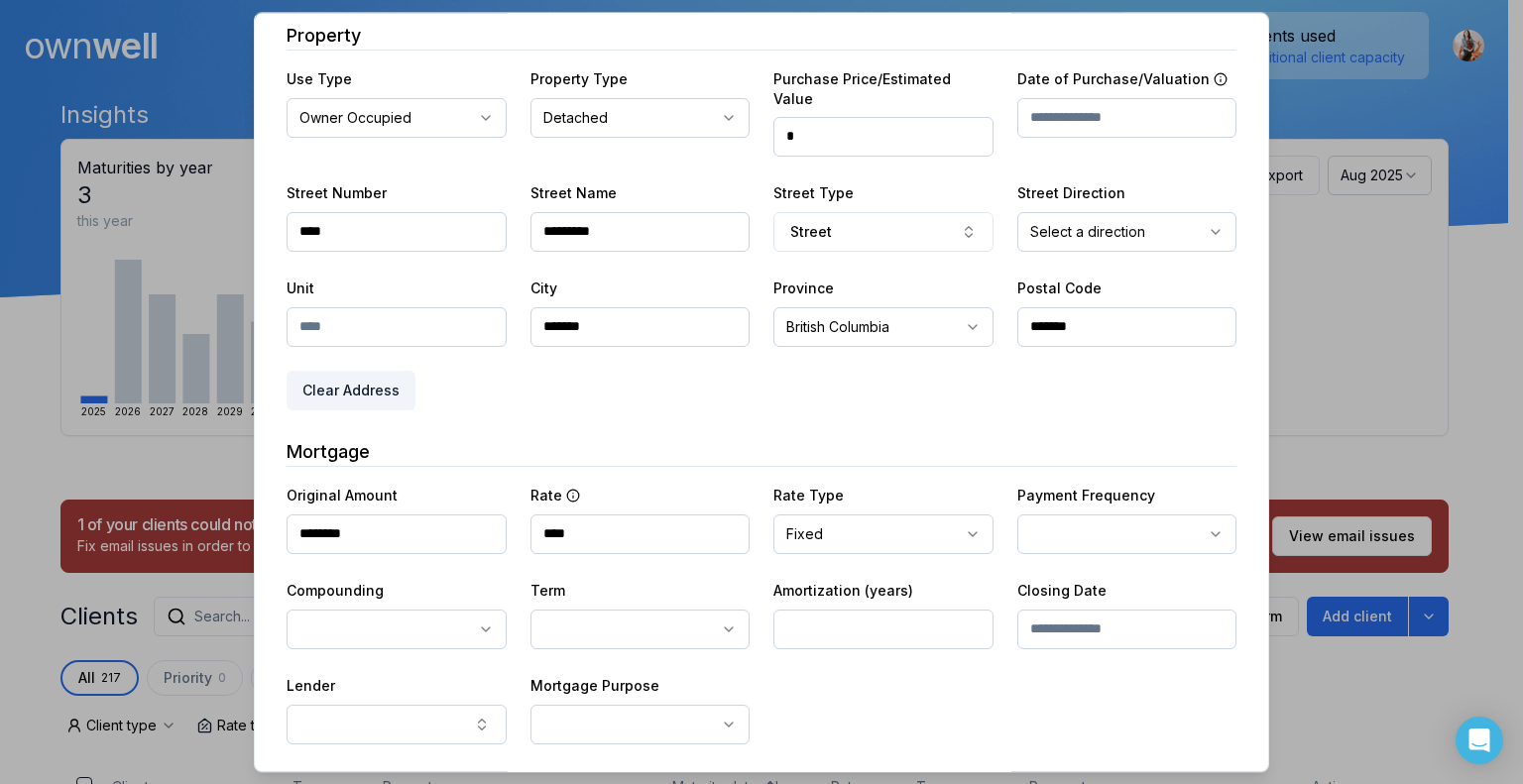 click on "Ownwell's platform is not optimized for mobile at this time.   For the best experience, please use a   desktop or laptop  to manage your account.   Note:  The   personalized homeownership reports   you generate for clients   are fully mobile-friendly   and can be easily viewed on any device. own well Dashboard Landing Page Adopt My Mortgage 217  of  300  clients used Purchase additional client capacity Insights Maturities by year 3 this year 2025 2026 2027 2028 2029 2030 Mortgages All active Average fixed rate 4.15% Average variable rate 4.18% 8% Average mortgage balance $607,796.37 Average LTV 62.67% Fixed   37 % Variable   63 % 5 years  86 % 3 years   13 % 1 year  1 % Digests Export Aug 2025 Sent 58 Open rate 55% -19% Click rate 38% -23% Next home value estimate update August 4, 2025 Next digest delivery period Aug 11, 2025 - Aug 17, 2025 1 of your clients could not receive digests Fix email issues in order to reach them. Remind me later View email issues Clients Search... Bulk action   Import from  All 217" at bounding box center (754, 149) 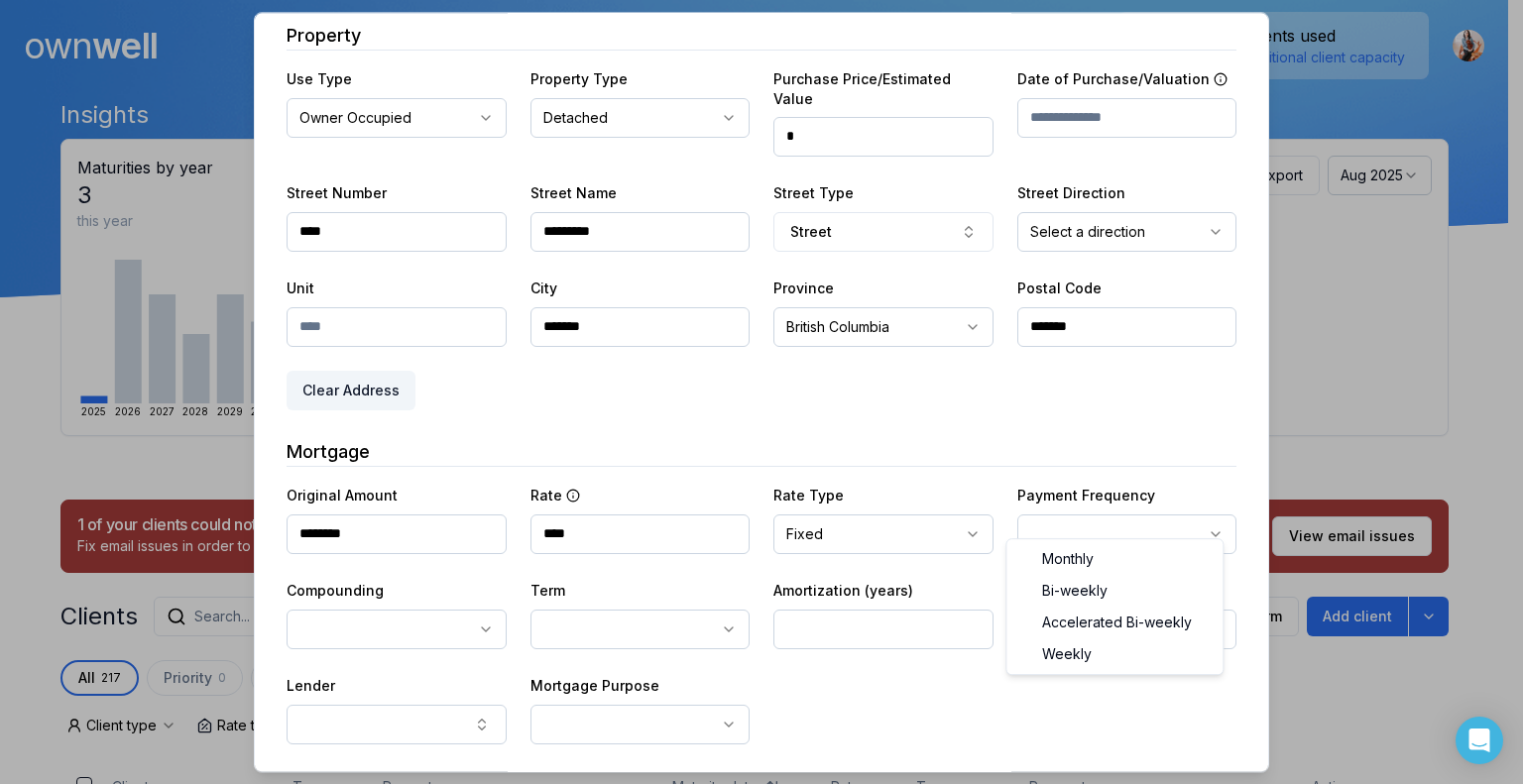 select on "*******" 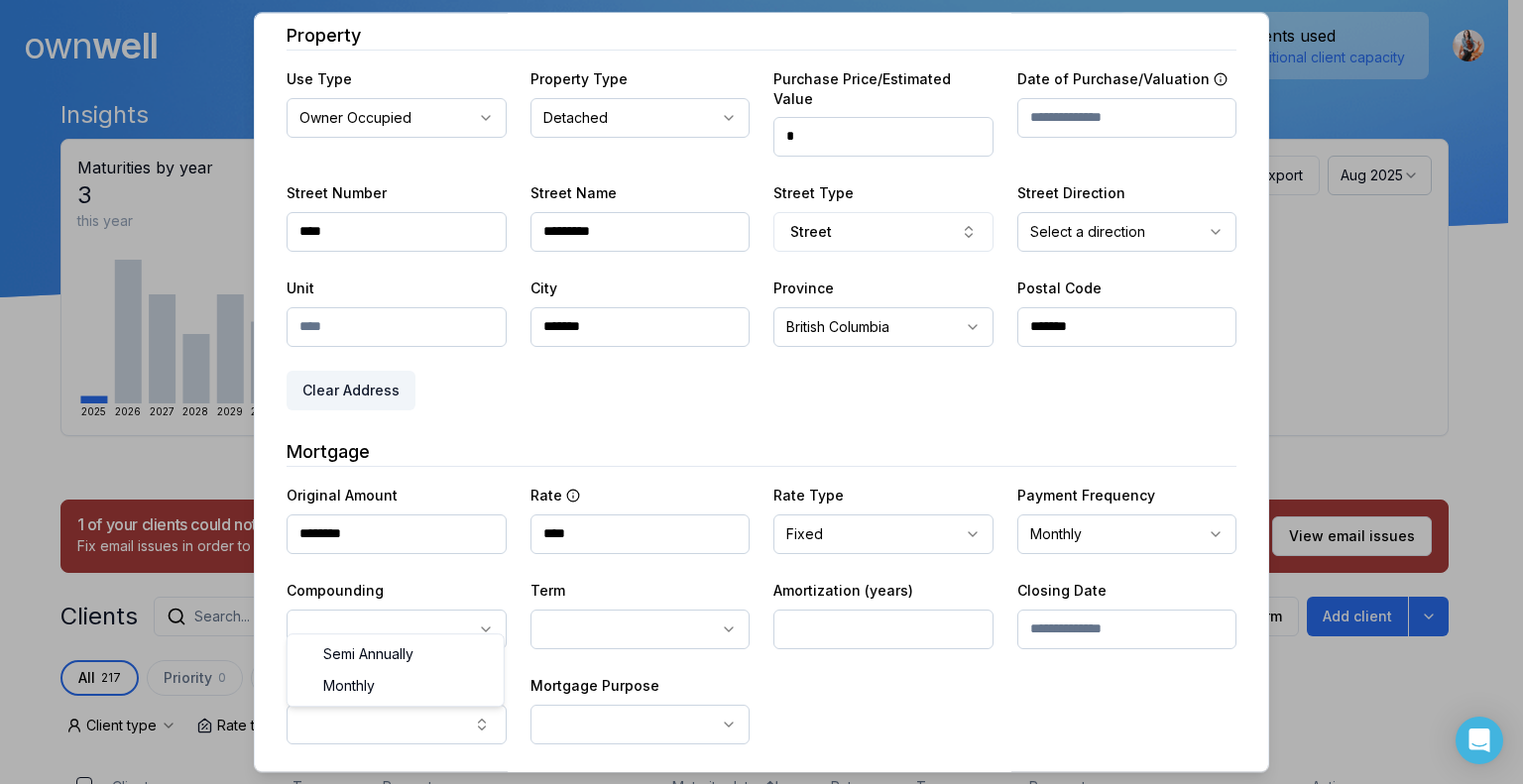 click on "Ownwell's platform is not optimized for mobile at this time.   For the best experience, please use a   desktop or laptop  to manage your account.   Note:  The   personalized homeownership reports   you generate for clients   are fully mobile-friendly   and can be easily viewed on any device. own well Dashboard Landing Page Adopt My Mortgage 217  of  300  clients used Purchase additional client capacity Insights Maturities by year 3 this year 2025 2026 2027 2028 2029 2030 Mortgages All active Average fixed rate 4.15% Average variable rate 4.18% 8% Average mortgage balance $607,796.37 Average LTV 62.67% Fixed   37 % Variable   63 % 5 years  86 % 3 years   13 % 1 year  1 % Digests Export Aug 2025 Sent 58 Open rate 55% -19% Click rate 38% -23% Next home value estimate update August 4, 2025 Next digest delivery period Aug 11, 2025 - Aug 17, 2025 1 of your clients could not receive digests Fix email issues in order to reach them. Remind me later View email issues Clients Search... Bulk action   Import from  All 217" at bounding box center [754, 149] 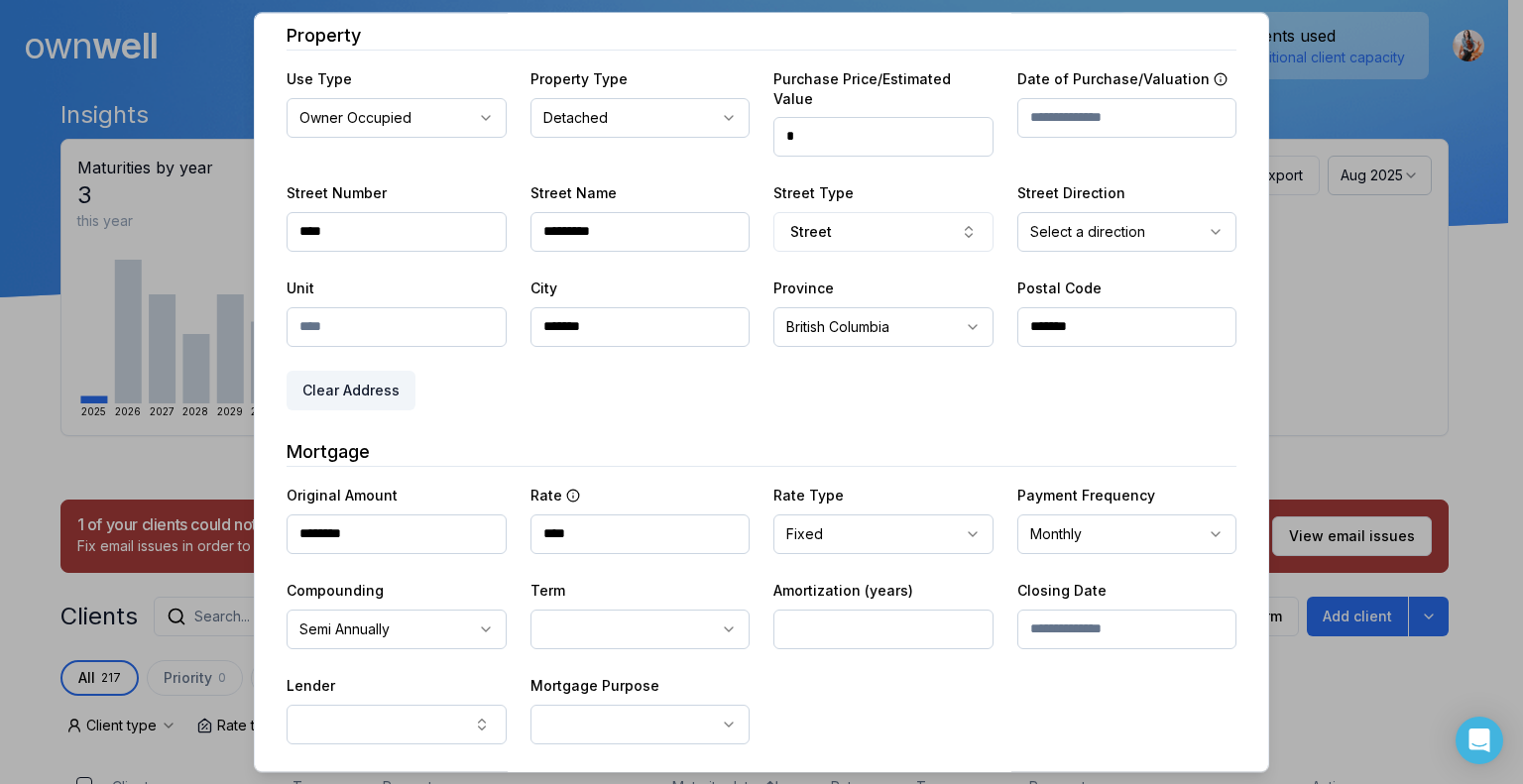 click on "Ownwell's platform is not optimized for mobile at this time.   For the best experience, please use a   desktop or laptop  to manage your account.   Note:  The   personalized homeownership reports   you generate for clients   are fully mobile-friendly   and can be easily viewed on any device. own well Dashboard Landing Page Adopt My Mortgage 217  of  300  clients used Purchase additional client capacity Insights Maturities by year 3 this year 2025 2026 2027 2028 2029 2030 Mortgages All active Average fixed rate 4.15% Average variable rate 4.18% 8% Average mortgage balance $607,796.37 Average LTV 62.67% Fixed   37 % Variable   63 % 5 years  86 % 3 years   13 % 1 year  1 % Digests Export Aug 2025 Sent 58 Open rate 55% -19% Click rate 38% -23% Next home value estimate update August 4, 2025 Next digest delivery period Aug 11, 2025 - Aug 17, 2025 1 of your clients could not receive digests Fix email issues in order to reach them. Remind me later View email issues Clients Search... Bulk action   Import from  All 217" at bounding box center [754, 149] 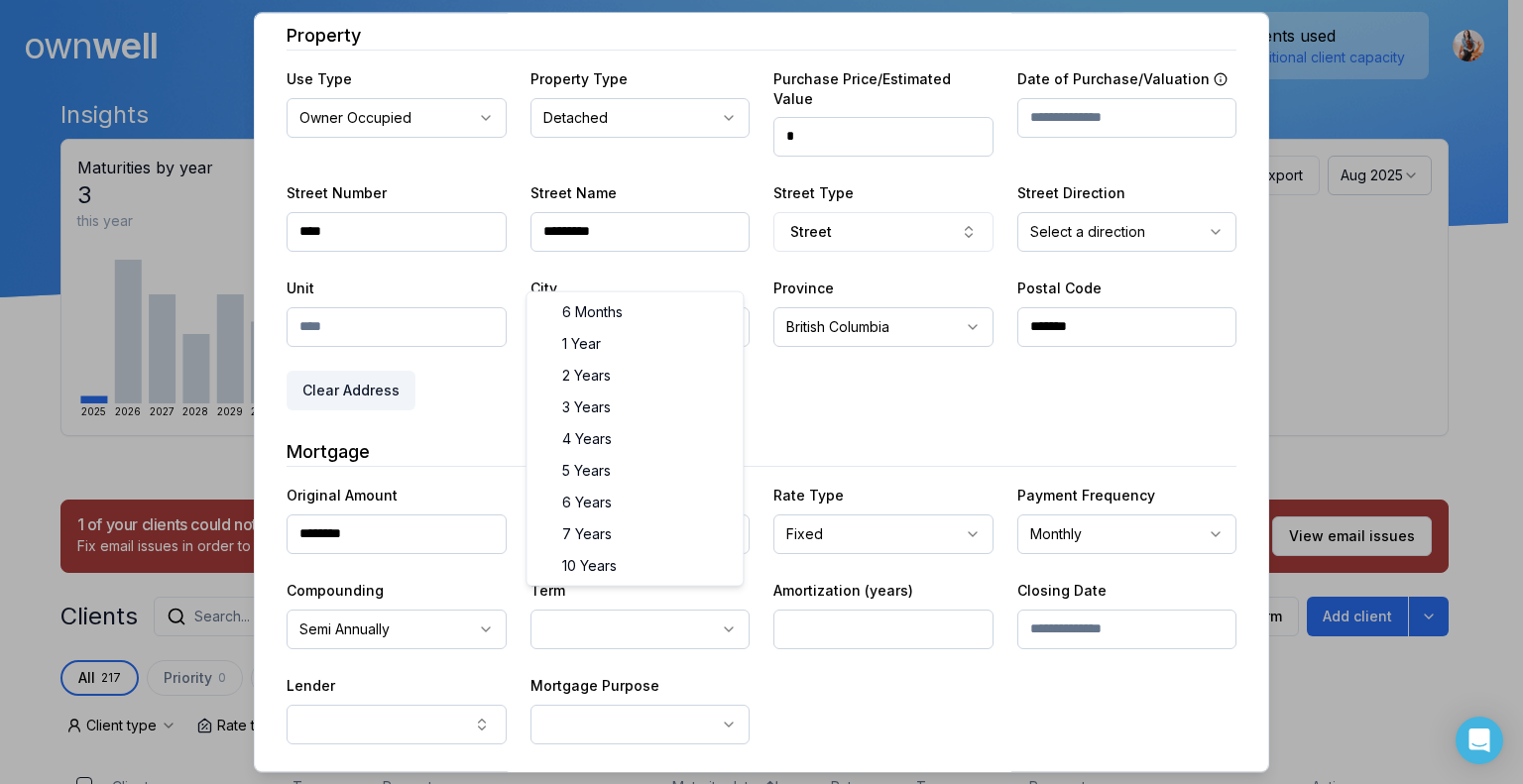 select on "**" 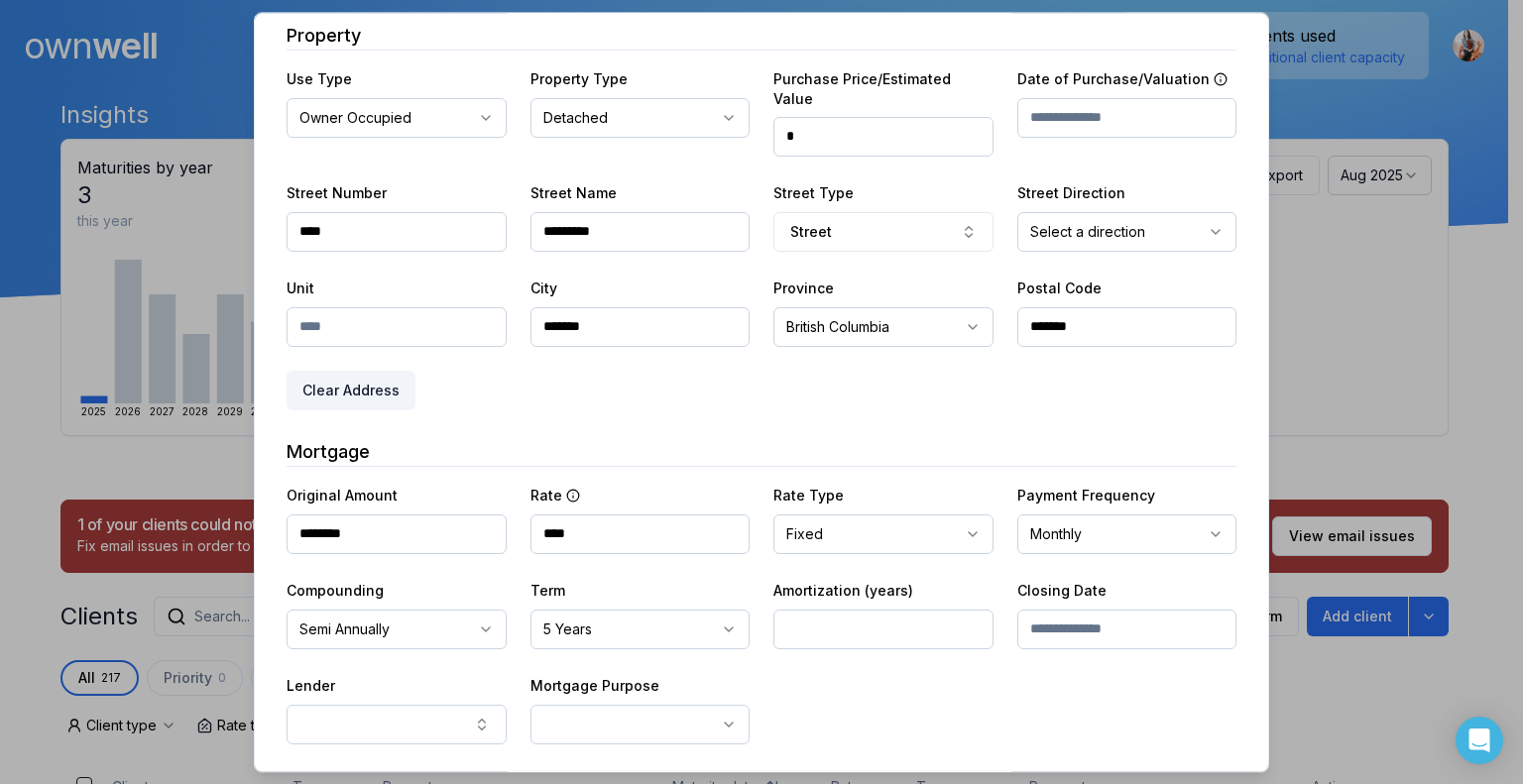 click at bounding box center (883, 629) 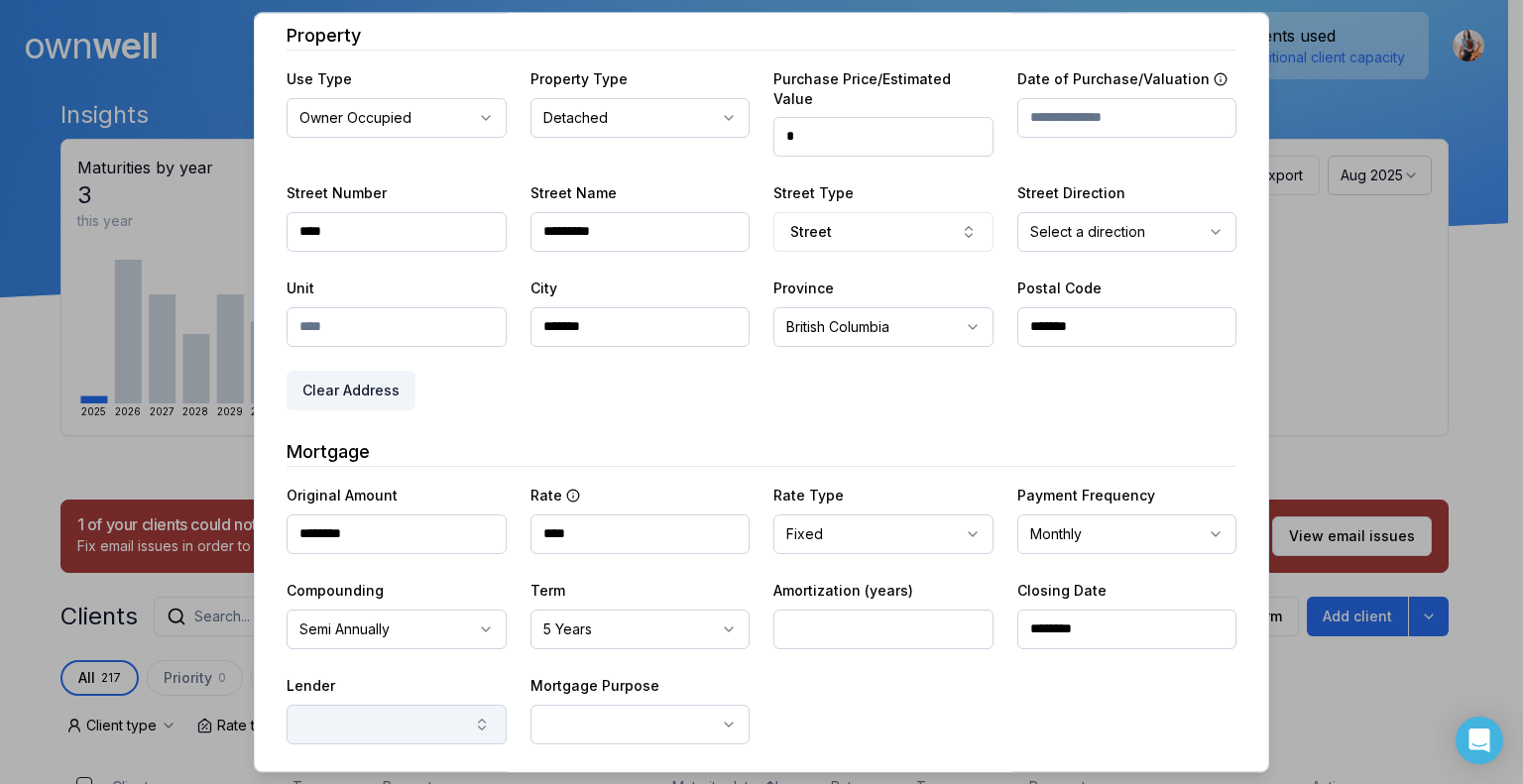 type on "********" 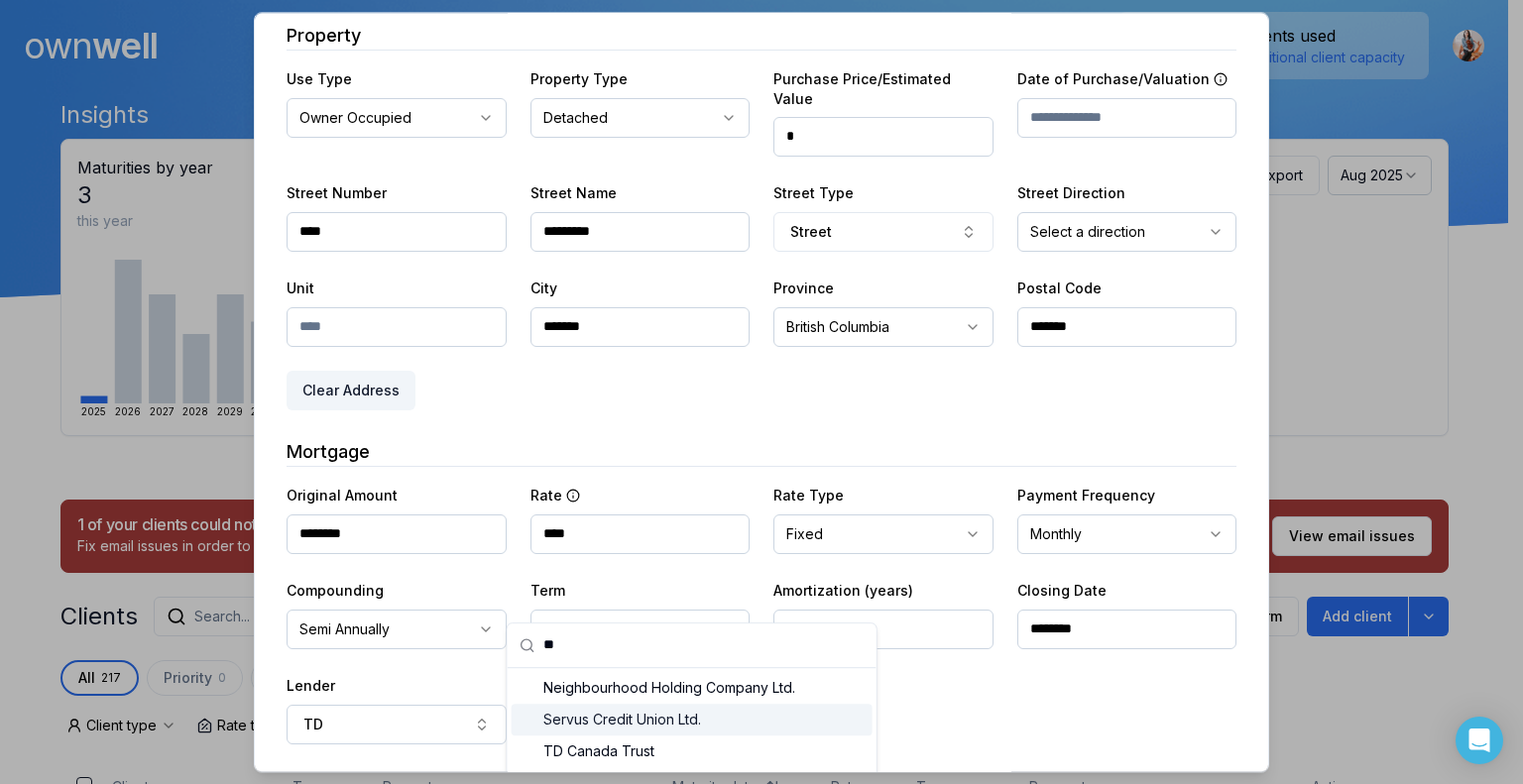 scroll, scrollTop: 448, scrollLeft: 0, axis: vertical 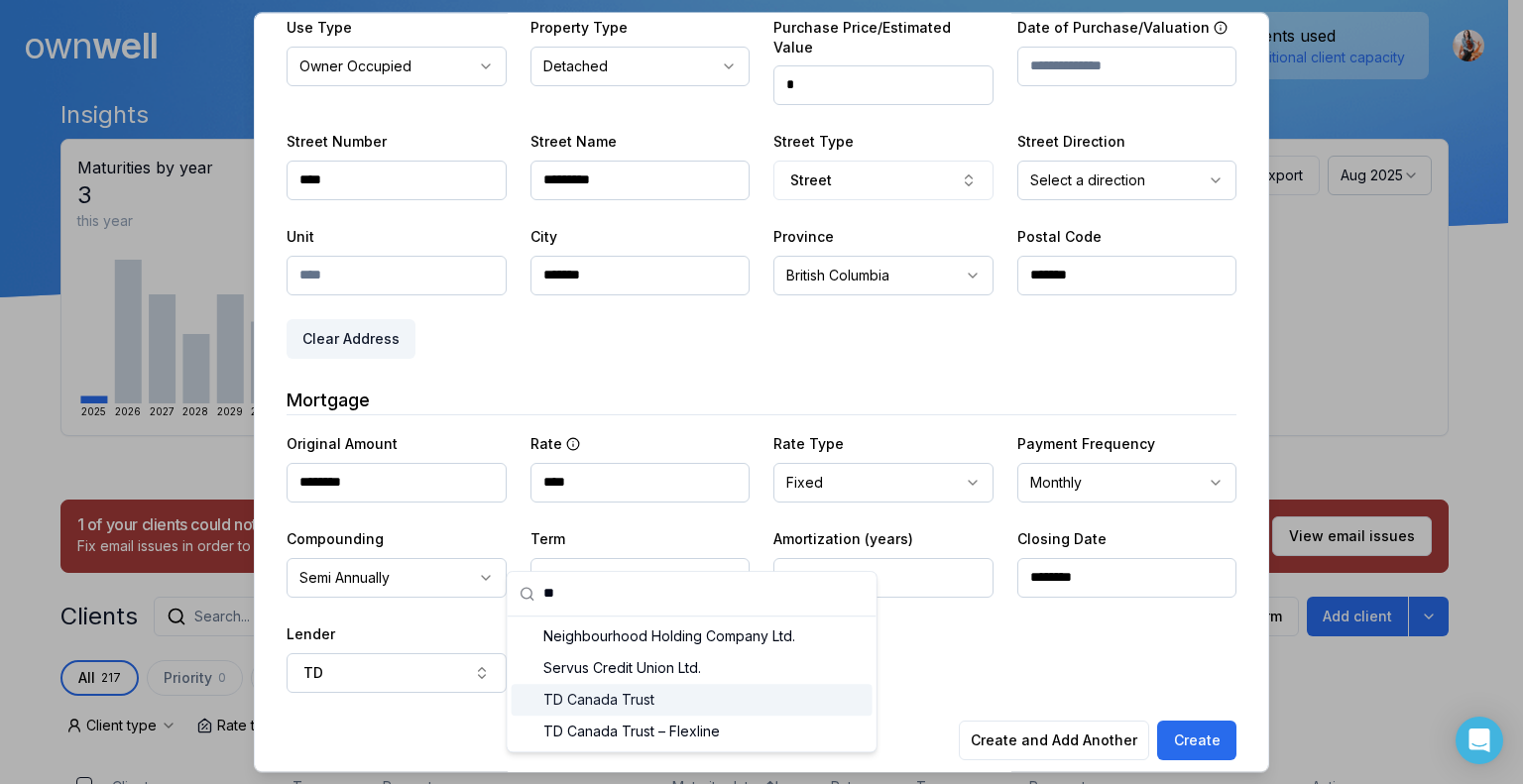 click on "TD Canada Trust" at bounding box center (692, 700) 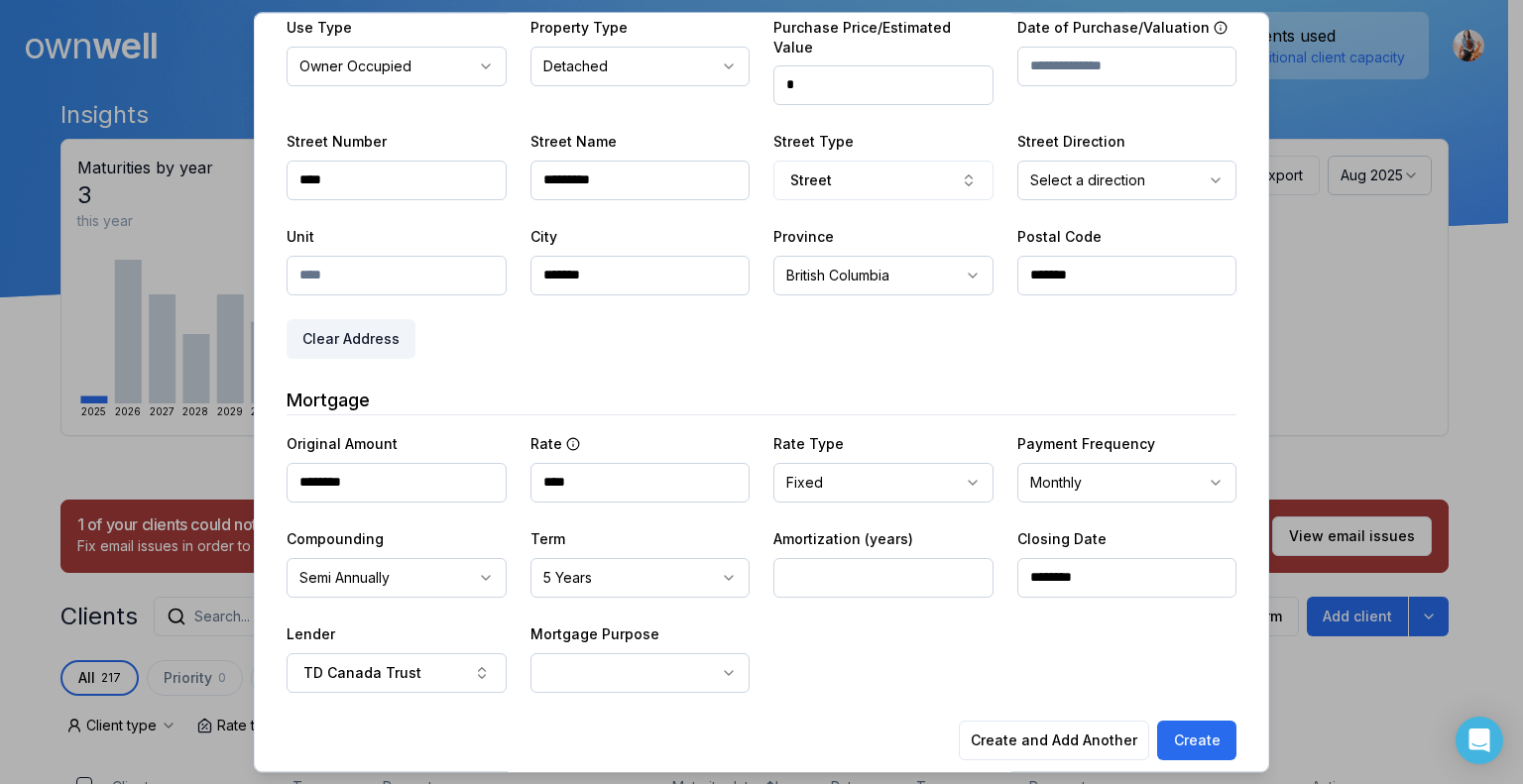 click on "Ownwell's platform is not optimized for mobile at this time.   For the best experience, please use a   desktop or laptop  to manage your account.   Note:  The   personalized homeownership reports   you generate for clients   are fully mobile-friendly   and can be easily viewed on any device. own well Dashboard Landing Page Adopt My Mortgage 217  of  300  clients used Purchase additional client capacity Insights Maturities by year 3 this year 2025 2026 2027 2028 2029 2030 Mortgages All active Average fixed rate 4.15% Average variable rate 4.18% 8% Average mortgage balance $607,796.37 Average LTV 62.67% Fixed   37 % Variable   63 % 5 years  86 % 3 years   13 % 1 year  1 % Digests Export Aug 2025 Sent 58 Open rate 55% -19% Click rate 38% -23% Next home value estimate update August 4, 2025 Next digest delivery period Aug 11, 2025 - Aug 17, 2025 1 of your clients could not receive digests Fix email issues in order to reach them. Remind me later View email issues Clients Search... Bulk action   Import from  All 217" at bounding box center [754, 149] 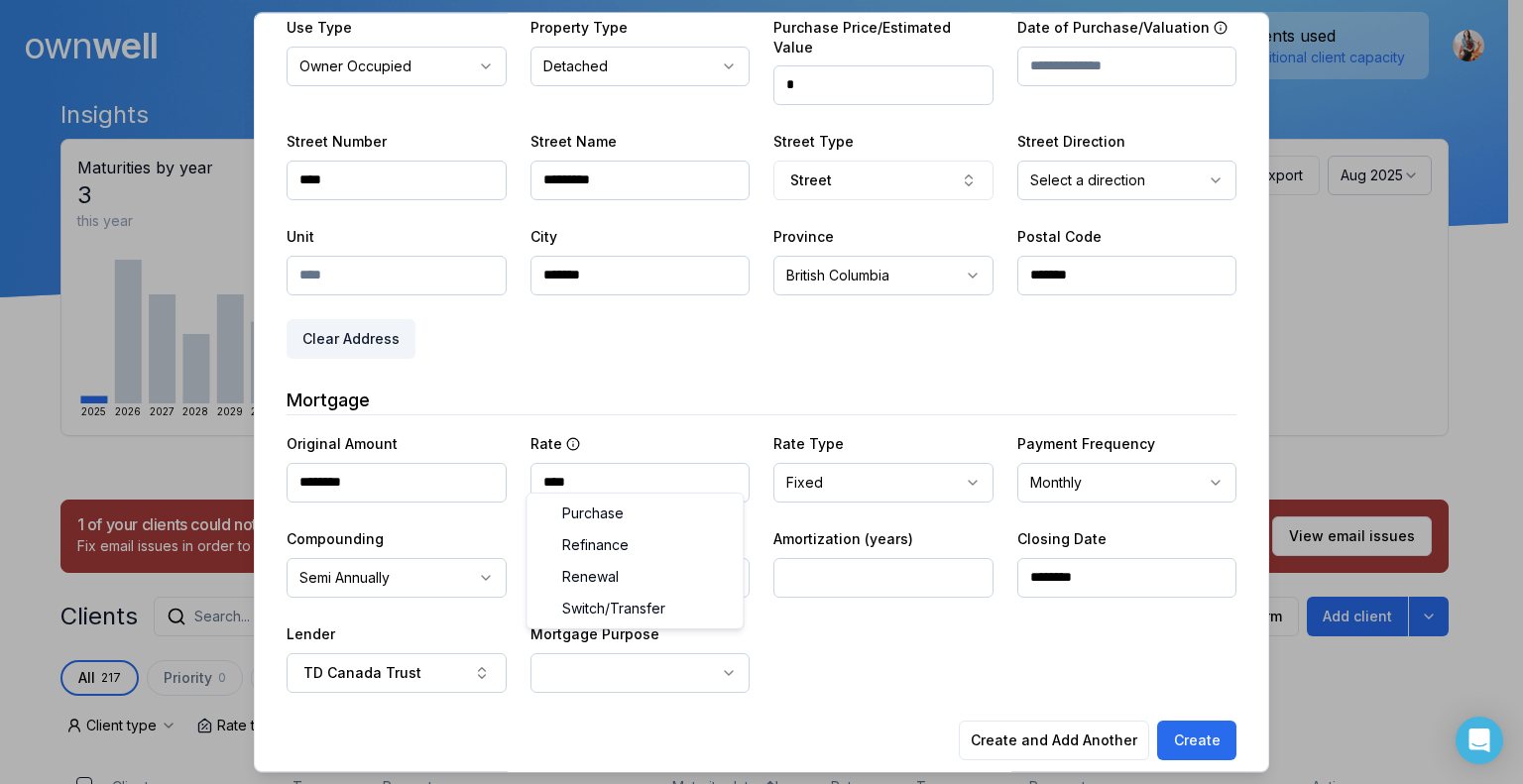 select on "*****" 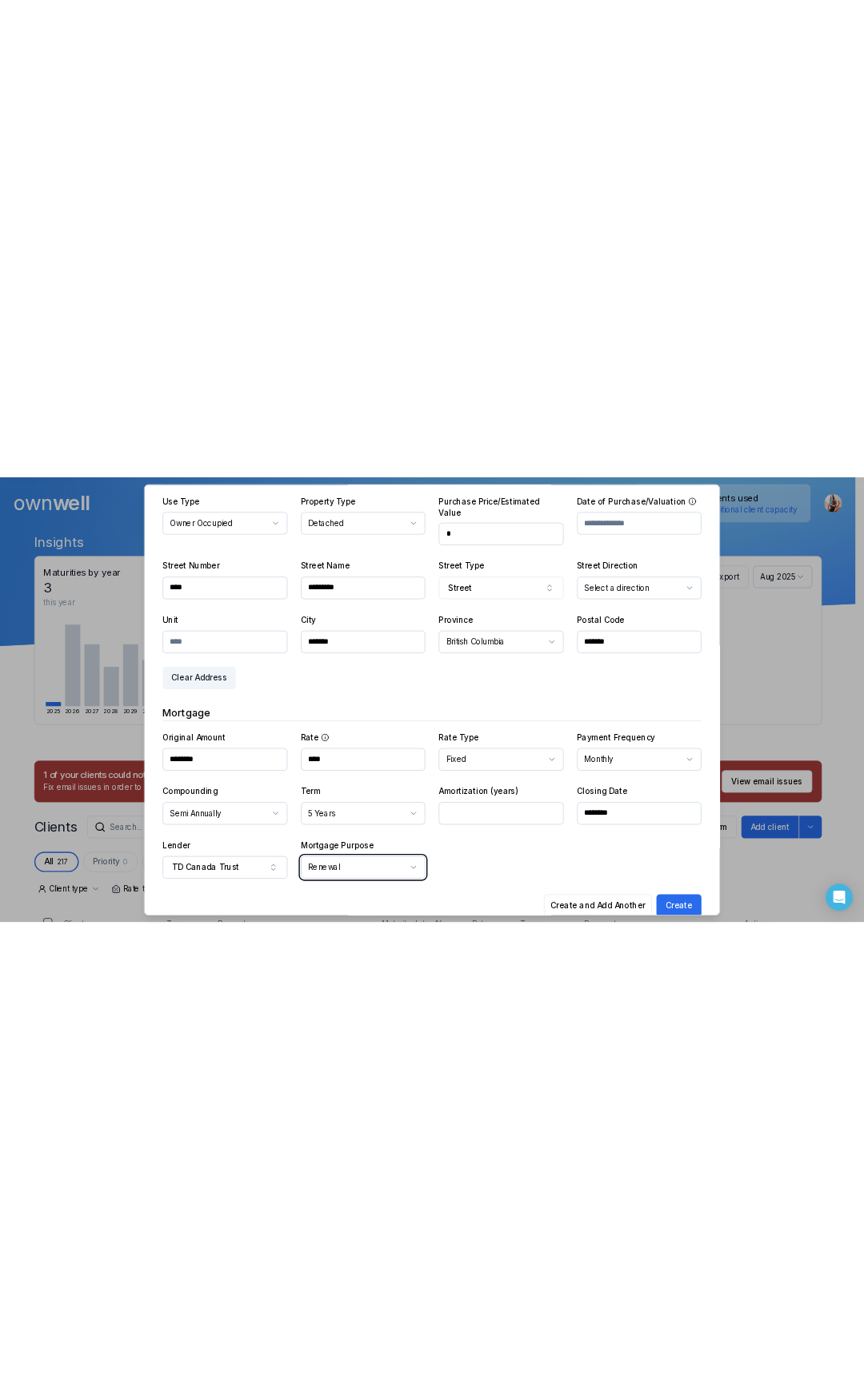scroll, scrollTop: 361, scrollLeft: 0, axis: vertical 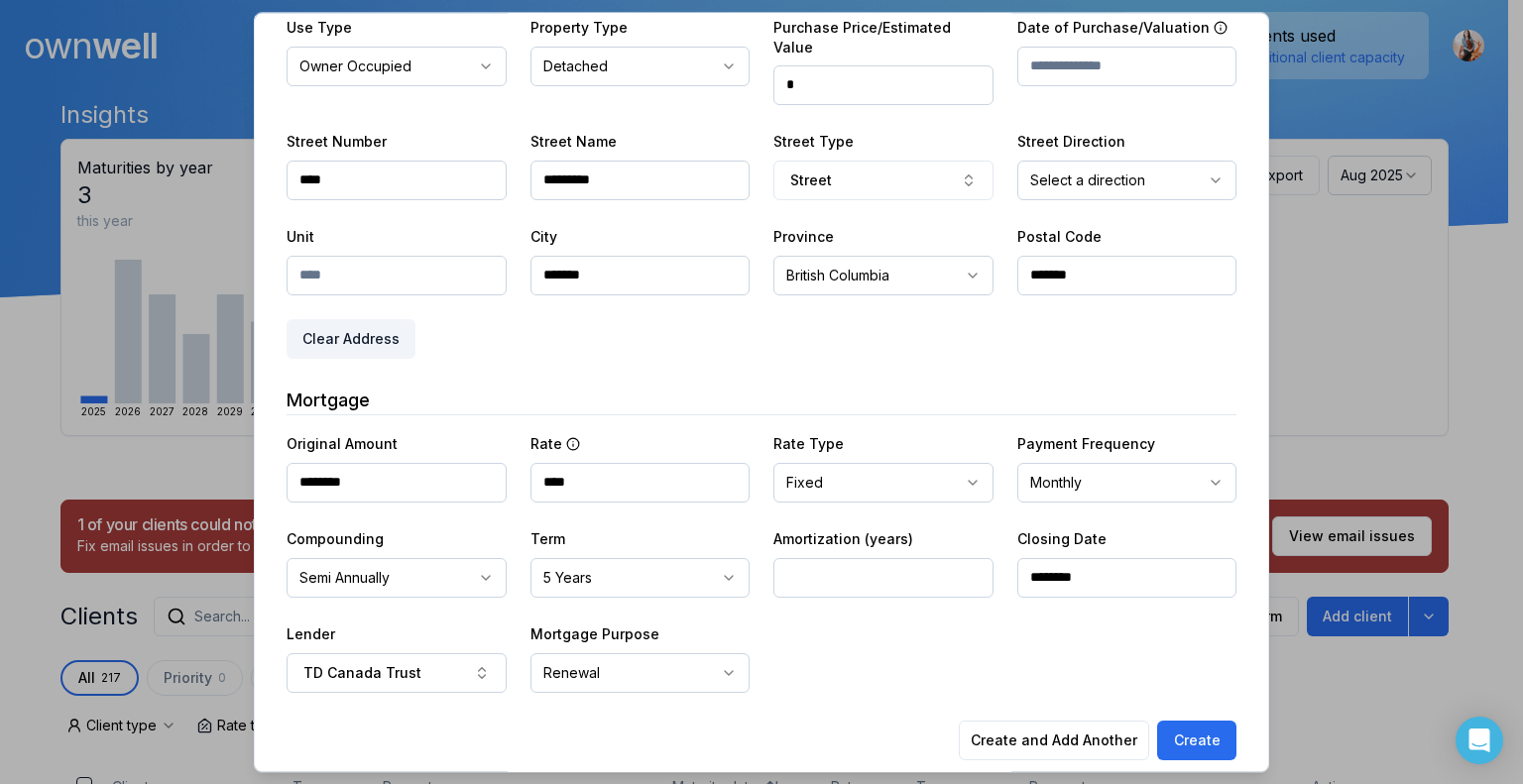 click on "*" at bounding box center (883, 85) 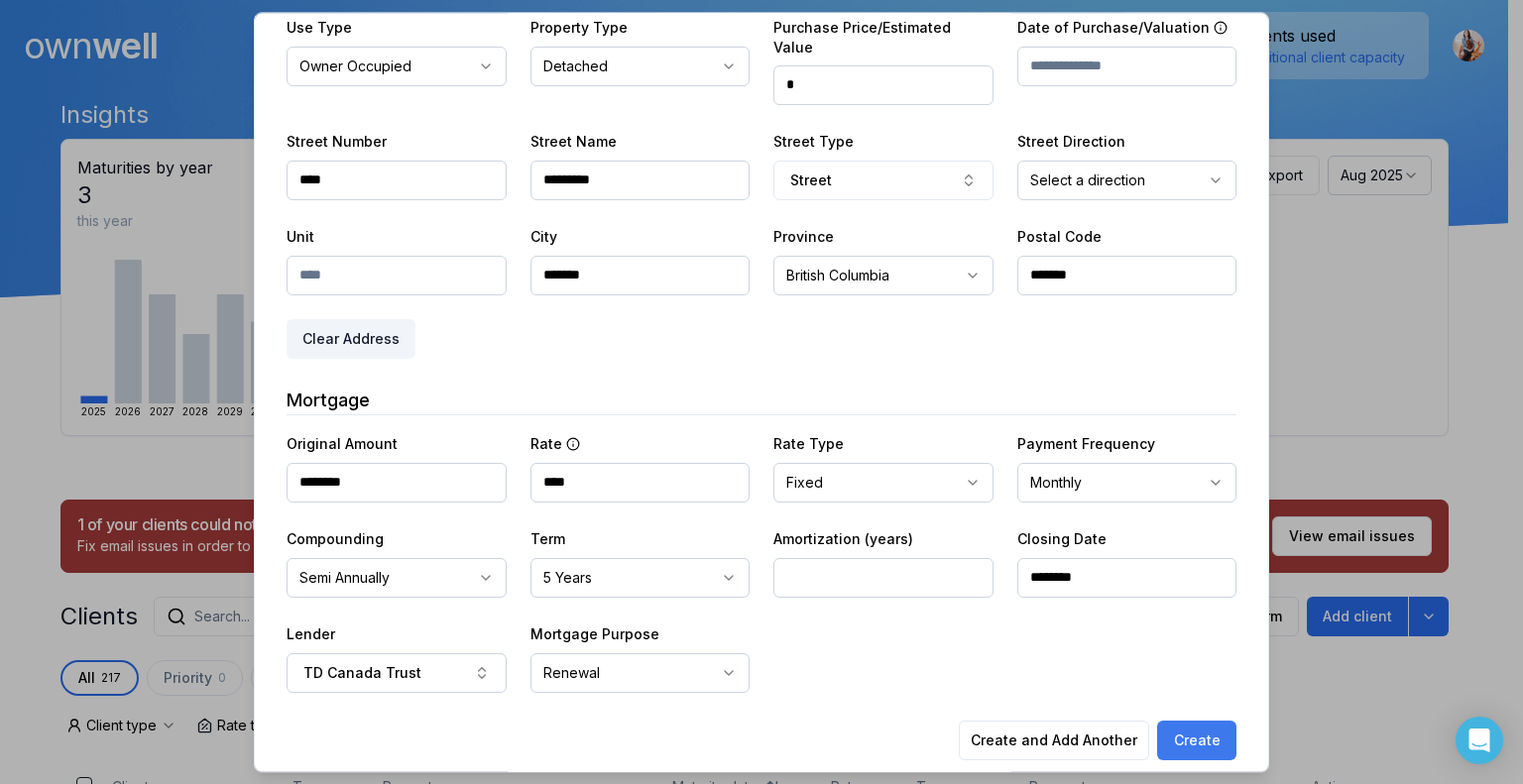 click on "Create" at bounding box center (1197, 740) 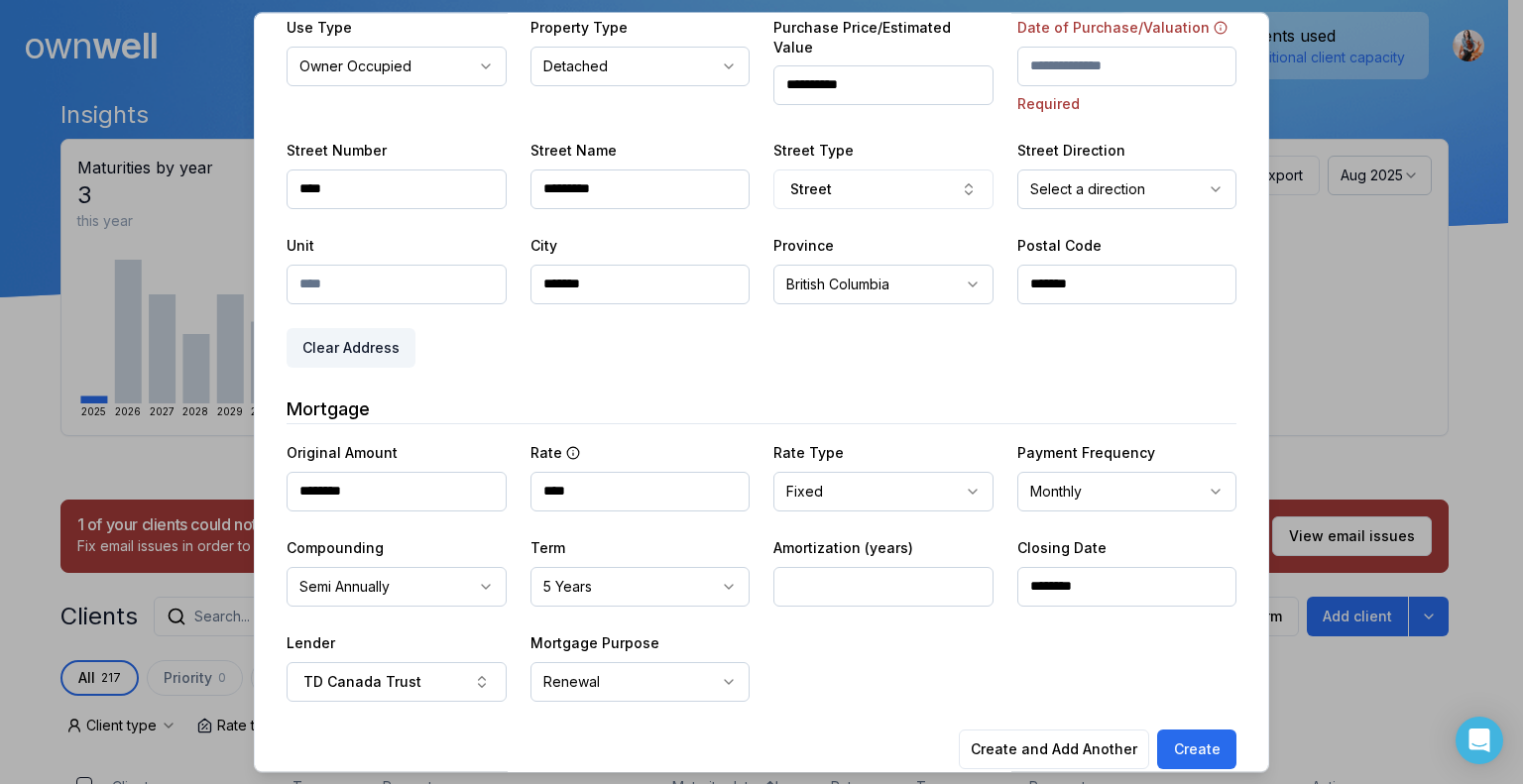 type on "**********" 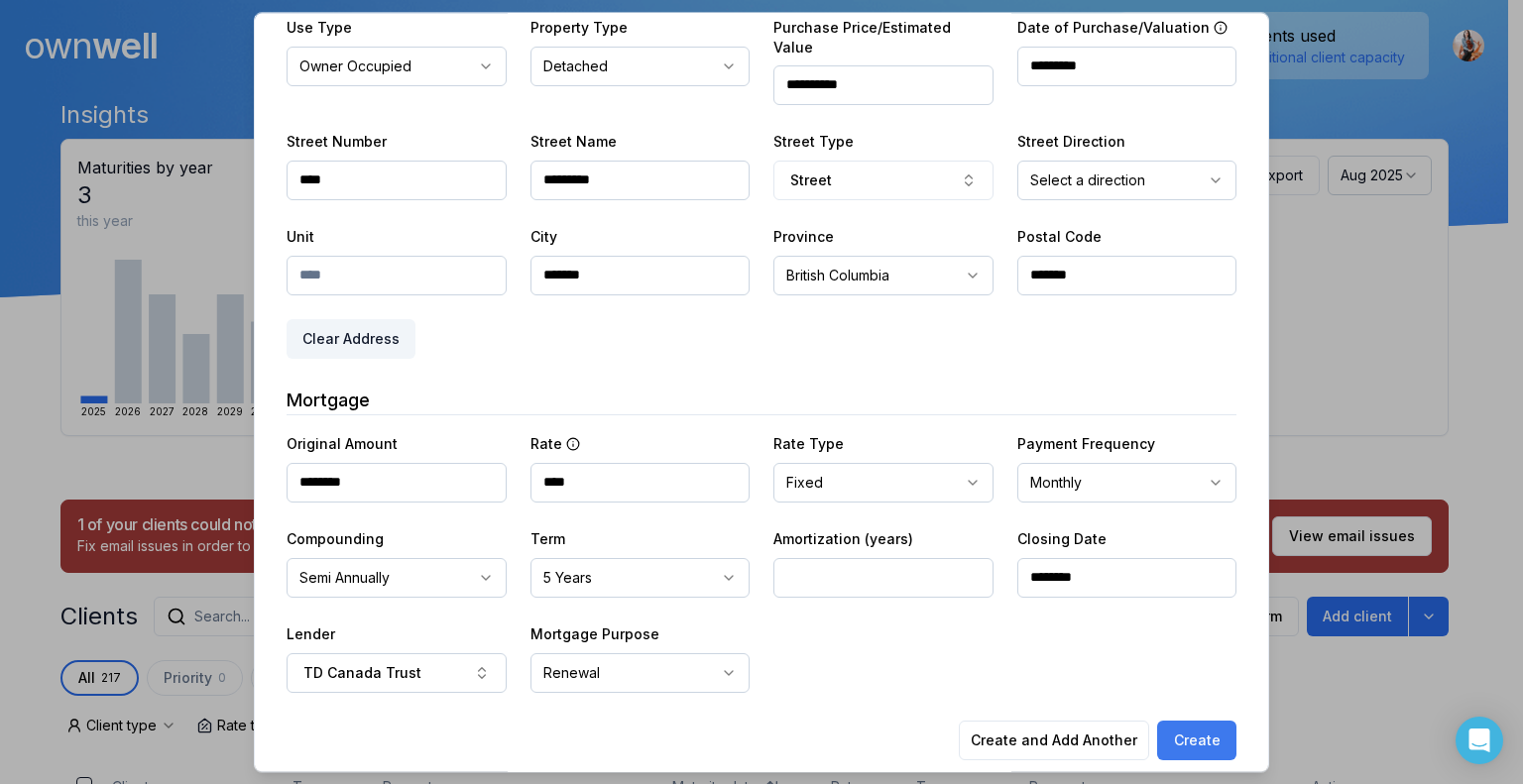 type on "*********" 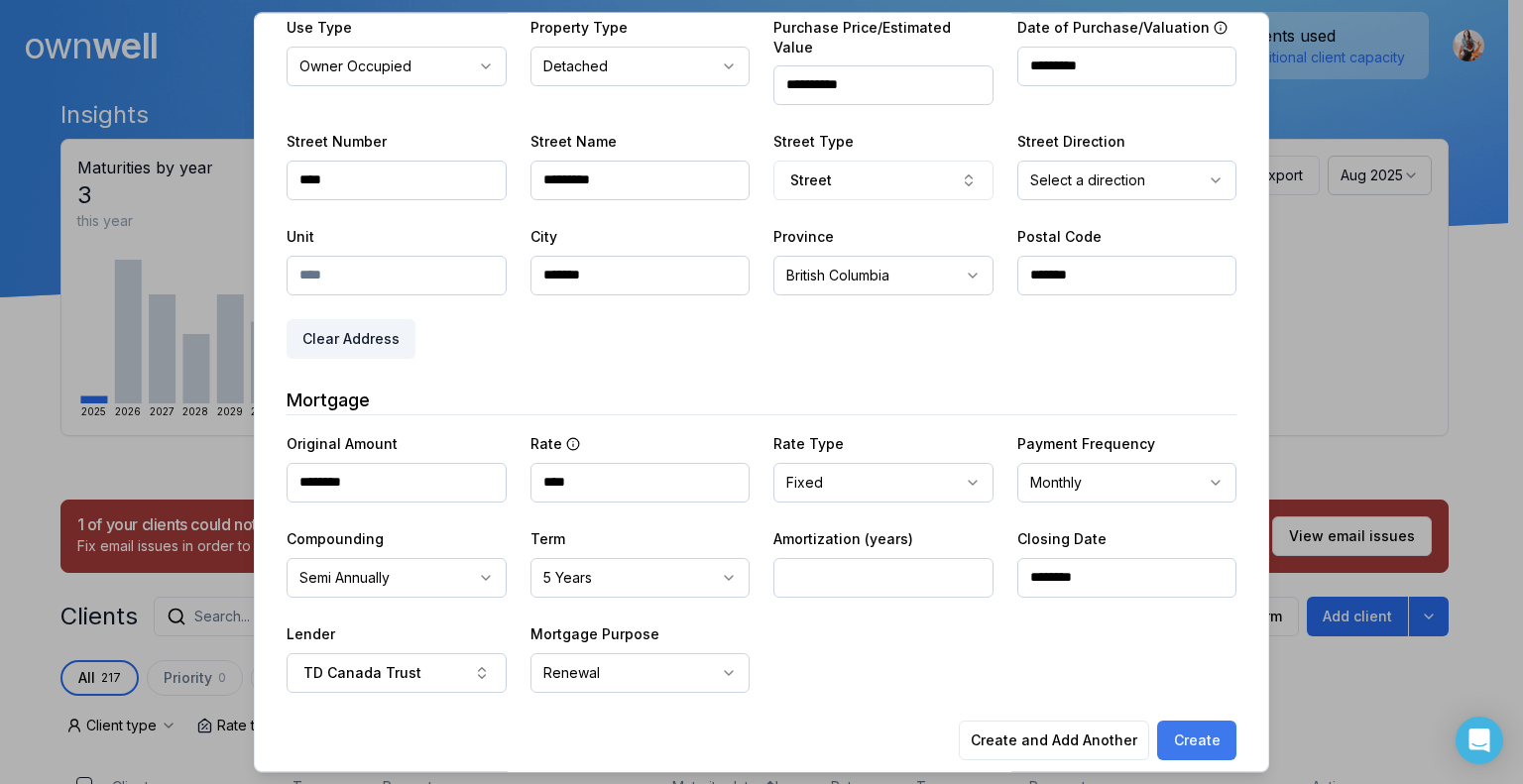 click on "Create" at bounding box center [1197, 740] 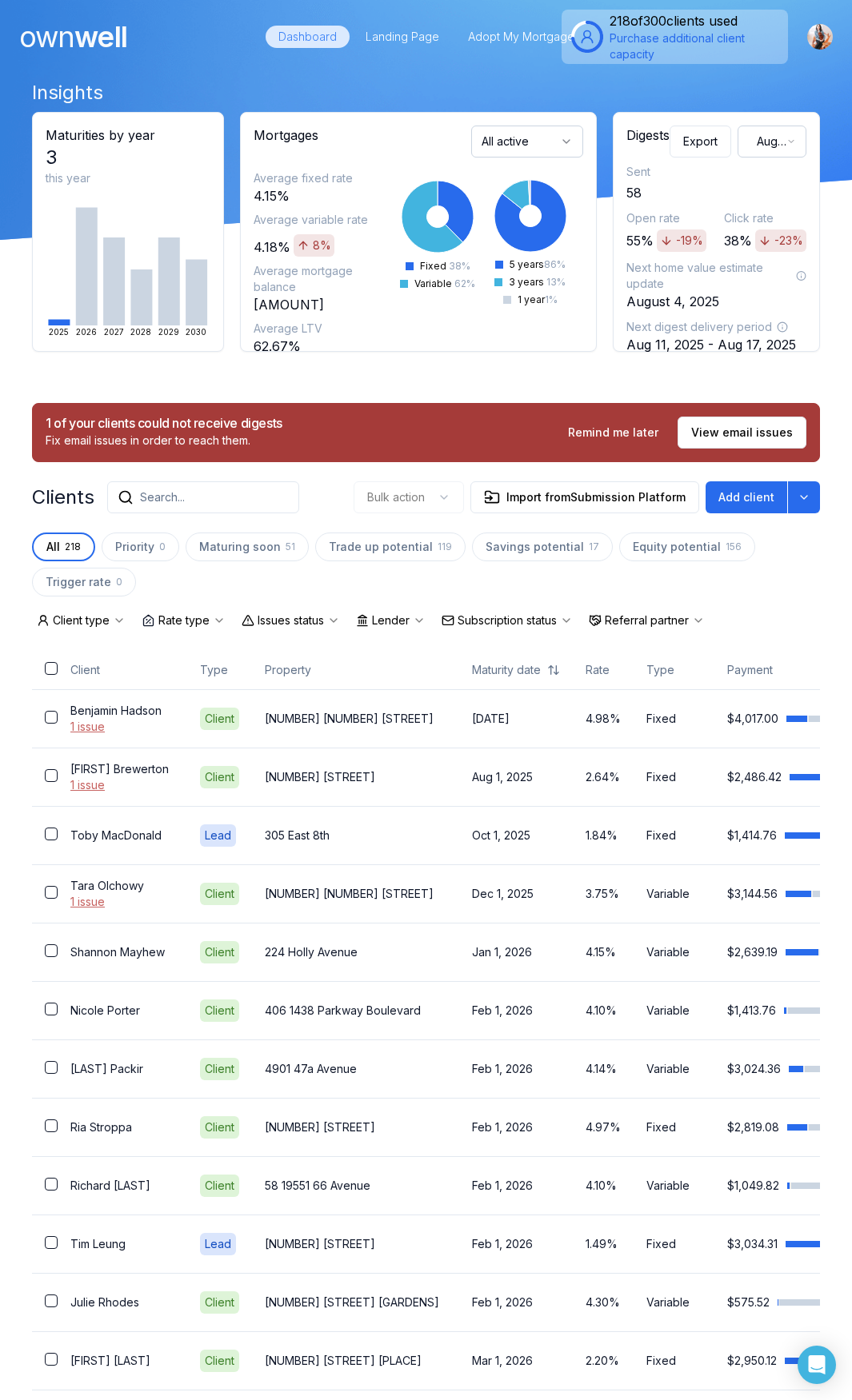 click on "Search..." at bounding box center [203, 497] 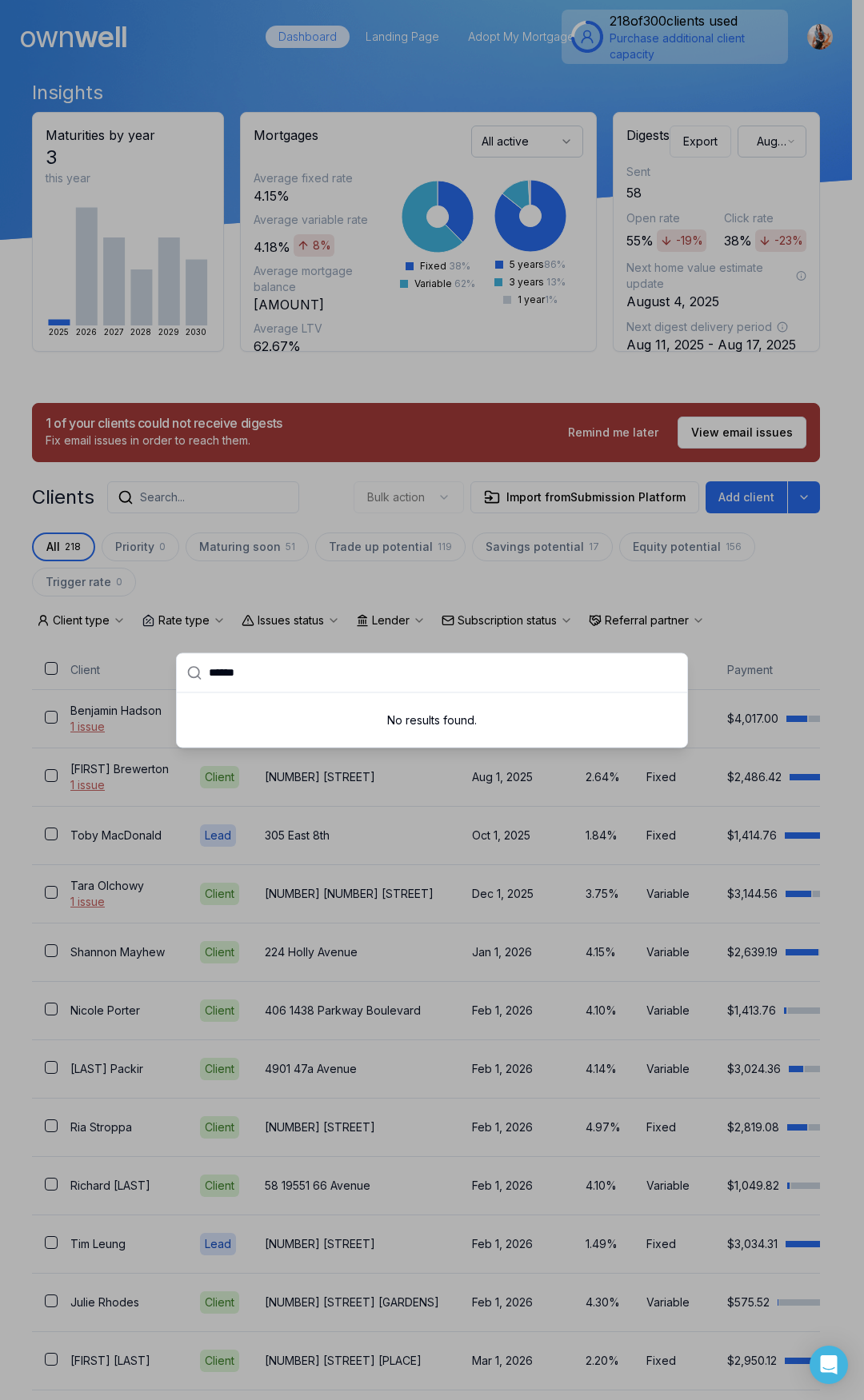 click on "******" at bounding box center [443, 672] 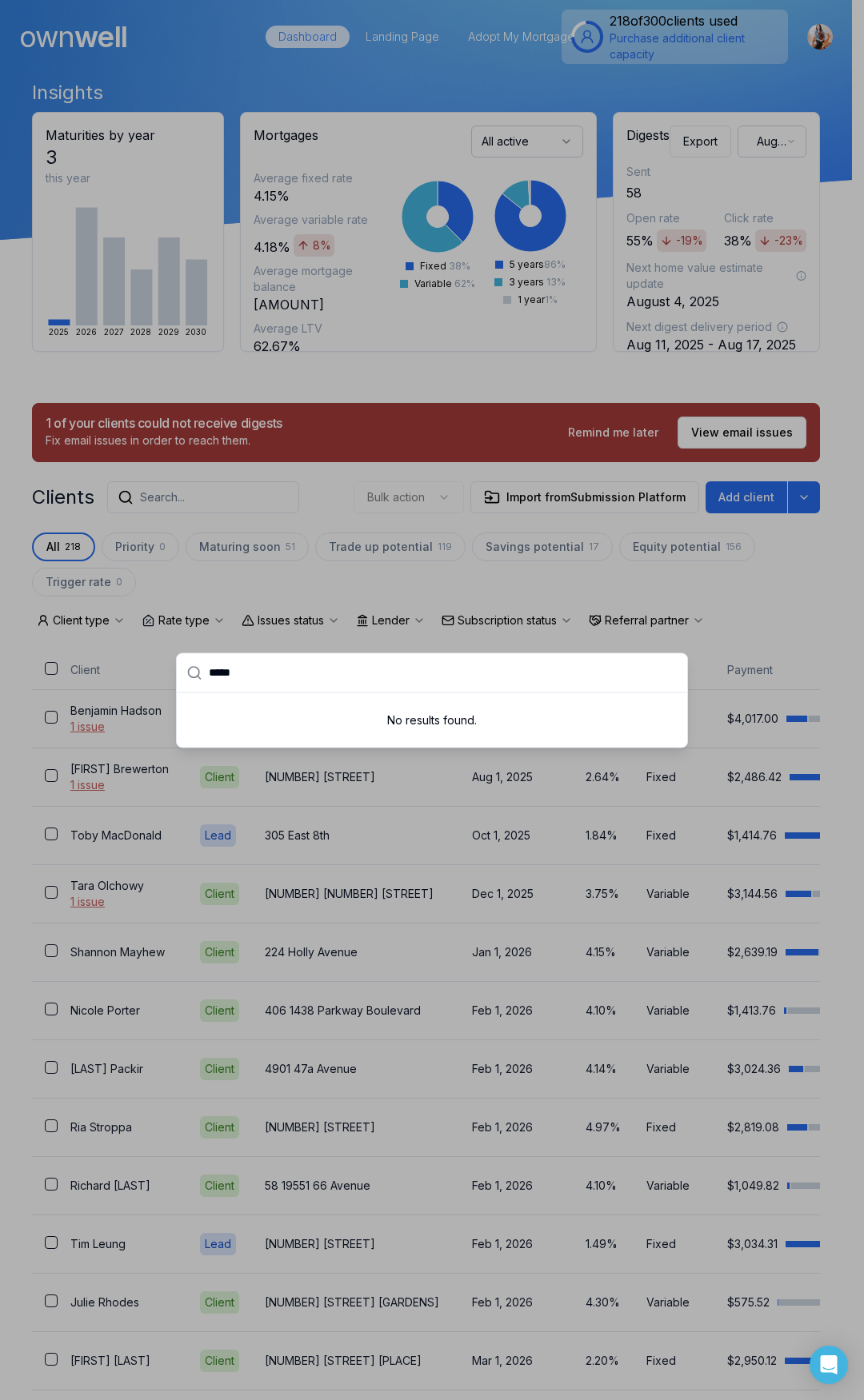type on "******" 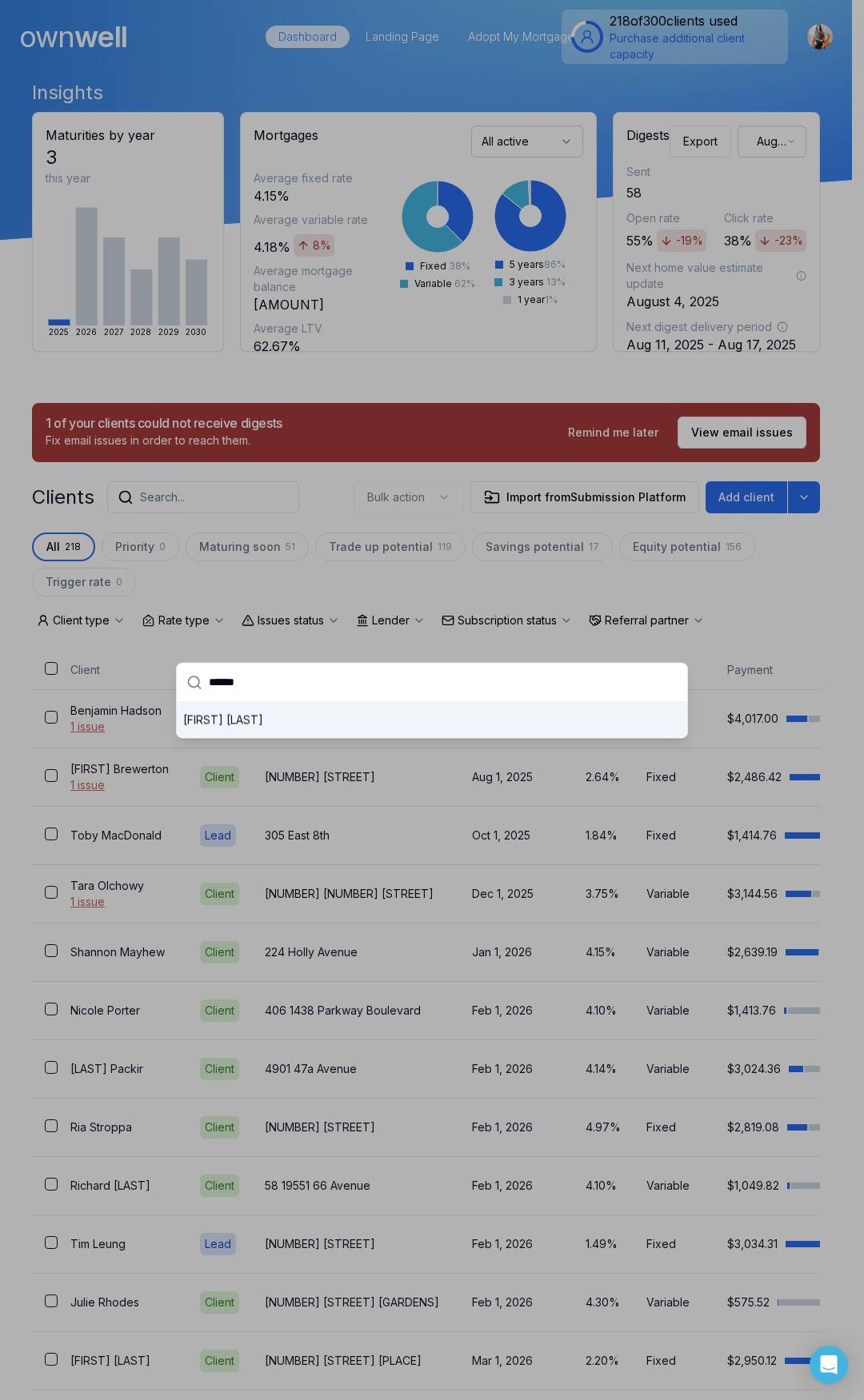 click on "[FIRST]   [LAST]" at bounding box center (432, 720) 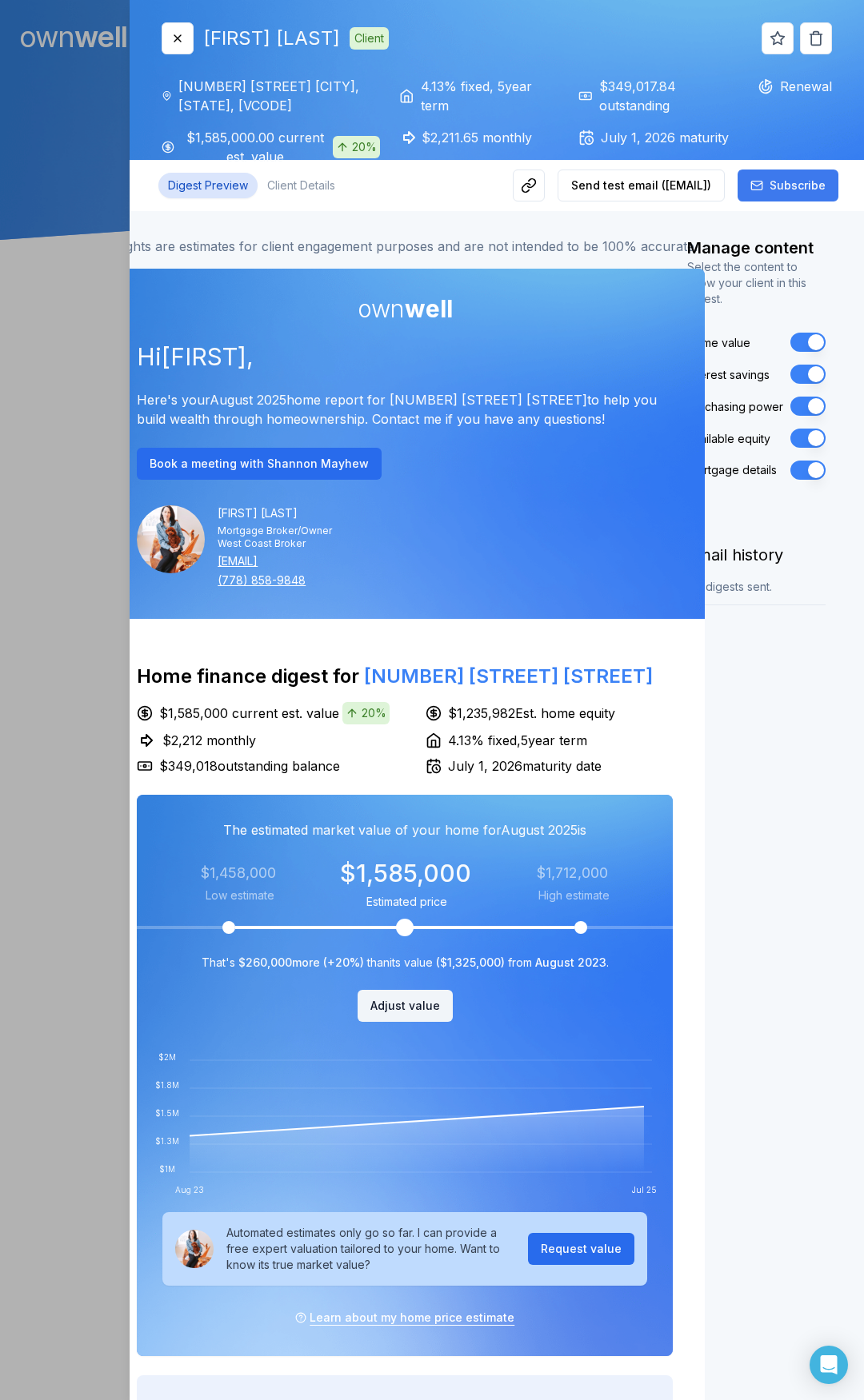 click on "Subscribe" at bounding box center [798, 185] 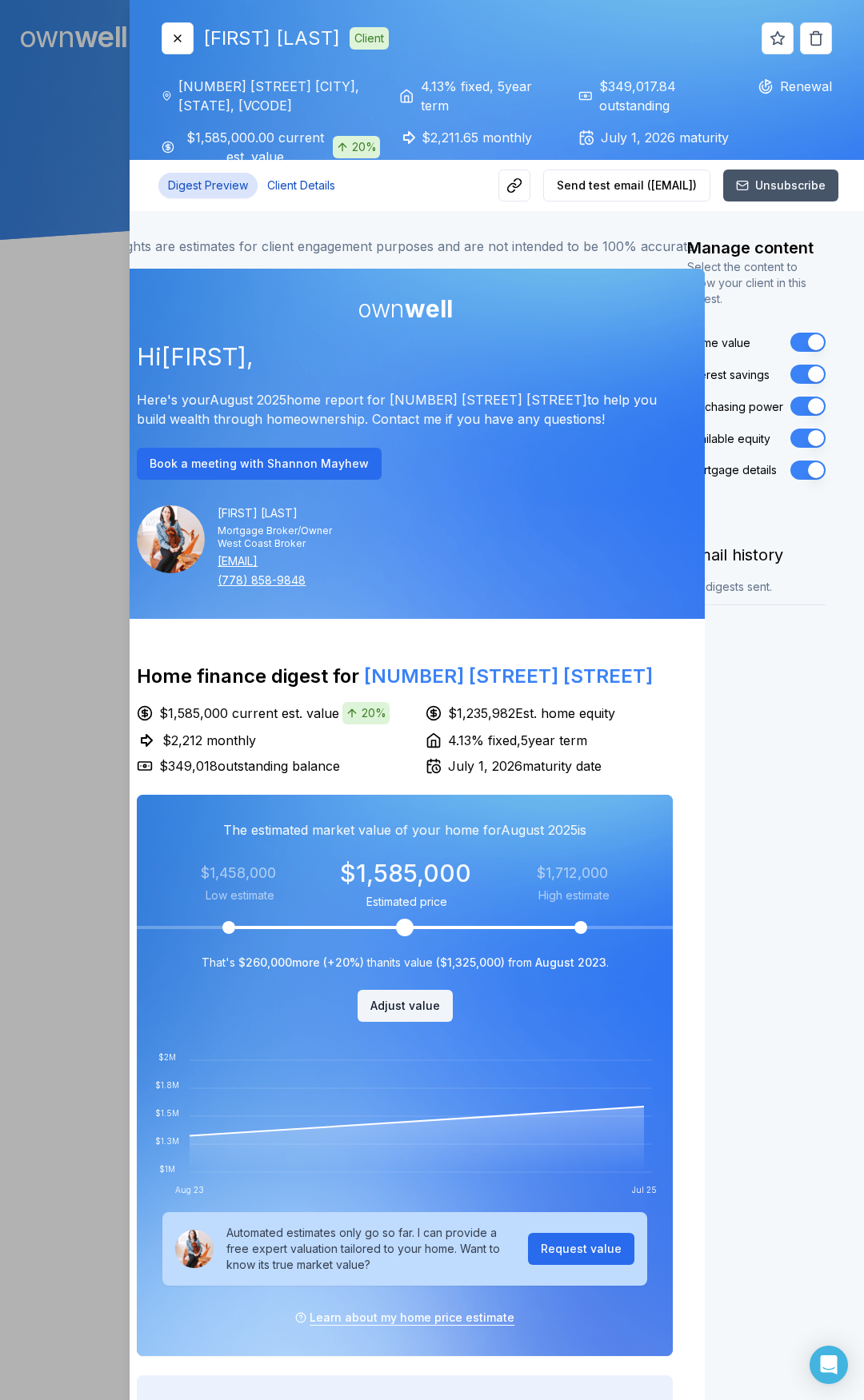 click on "Client Details" at bounding box center [301, 185] 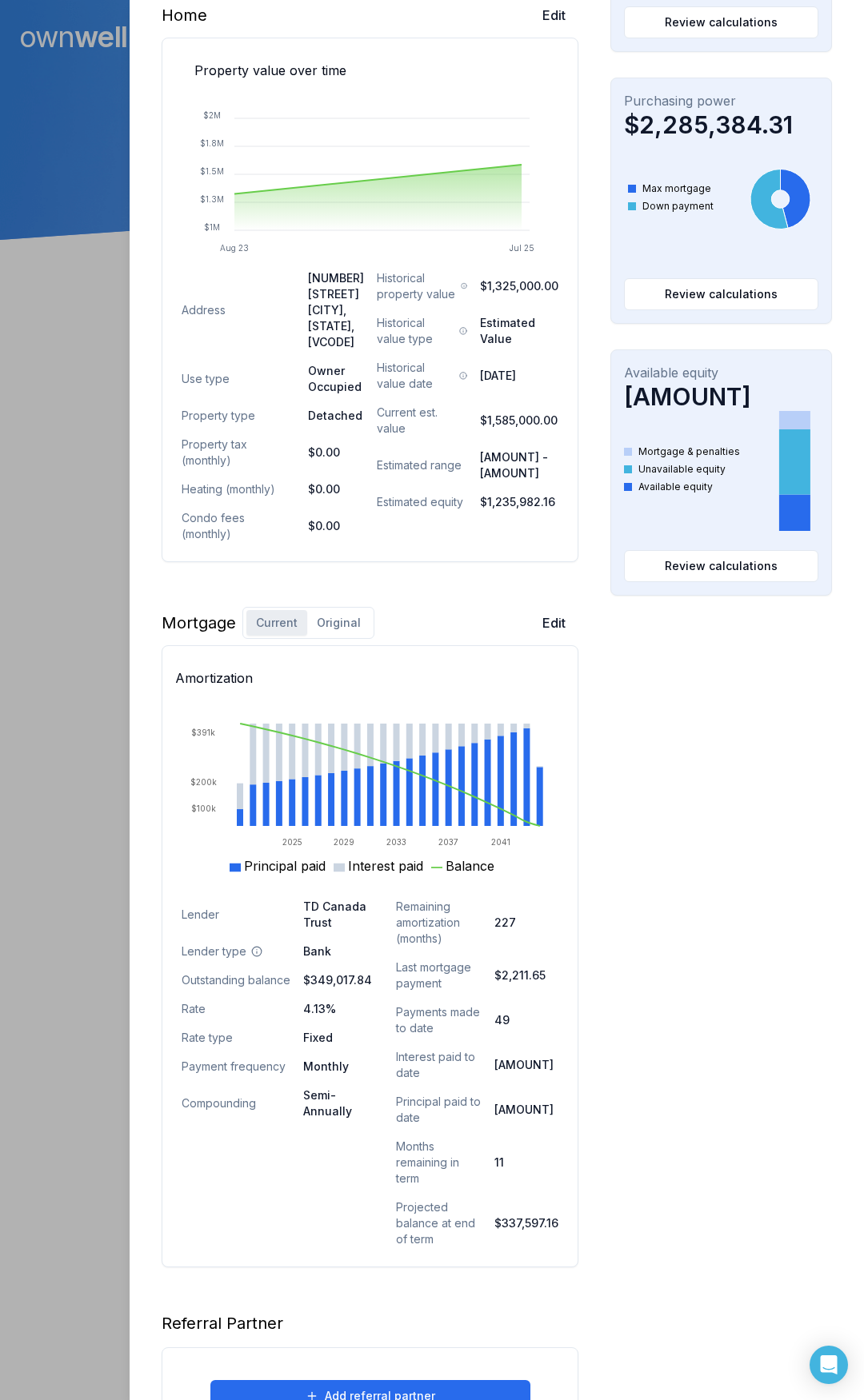 scroll, scrollTop: 480, scrollLeft: 0, axis: vertical 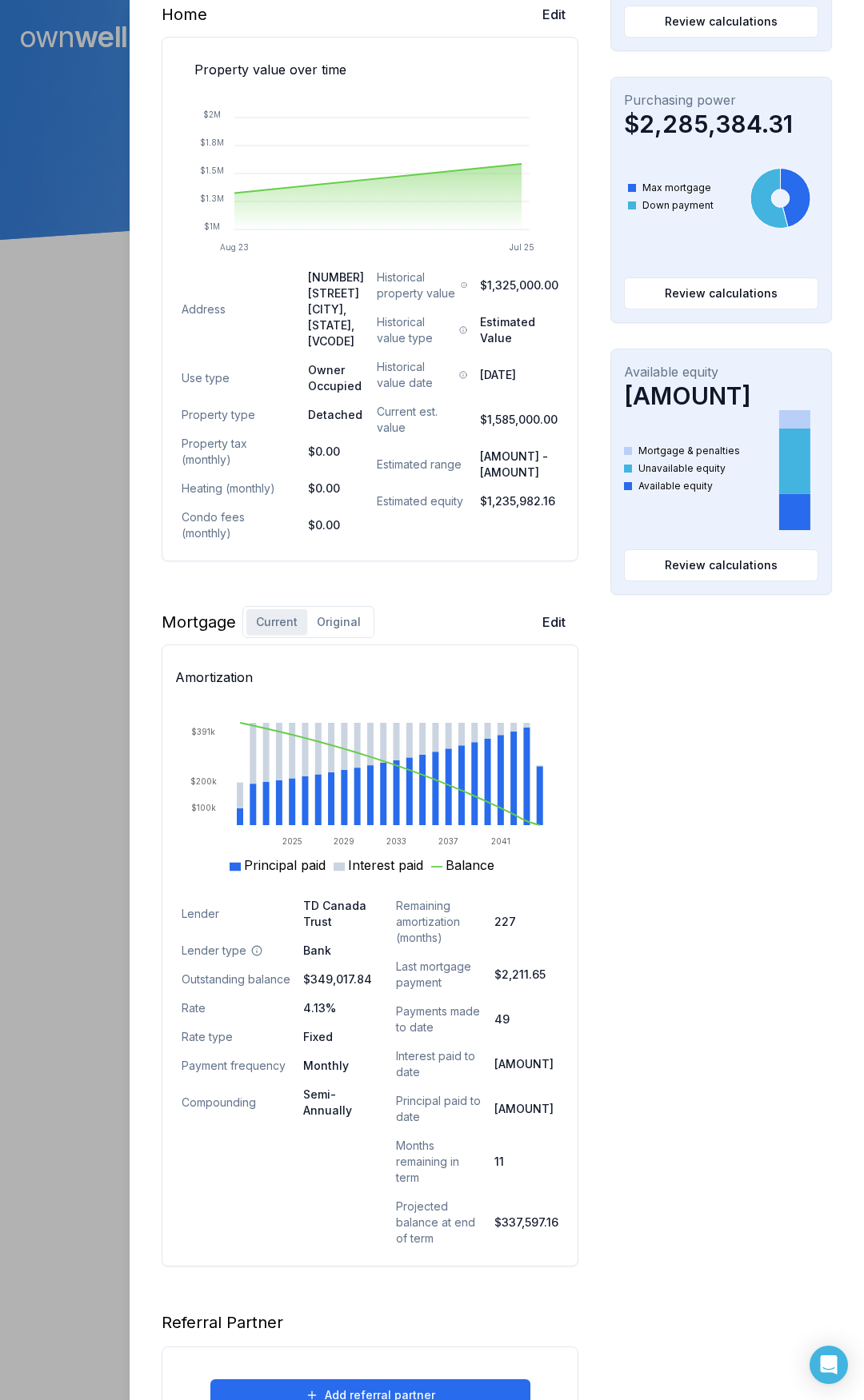 click on "Original" at bounding box center (338, 622) 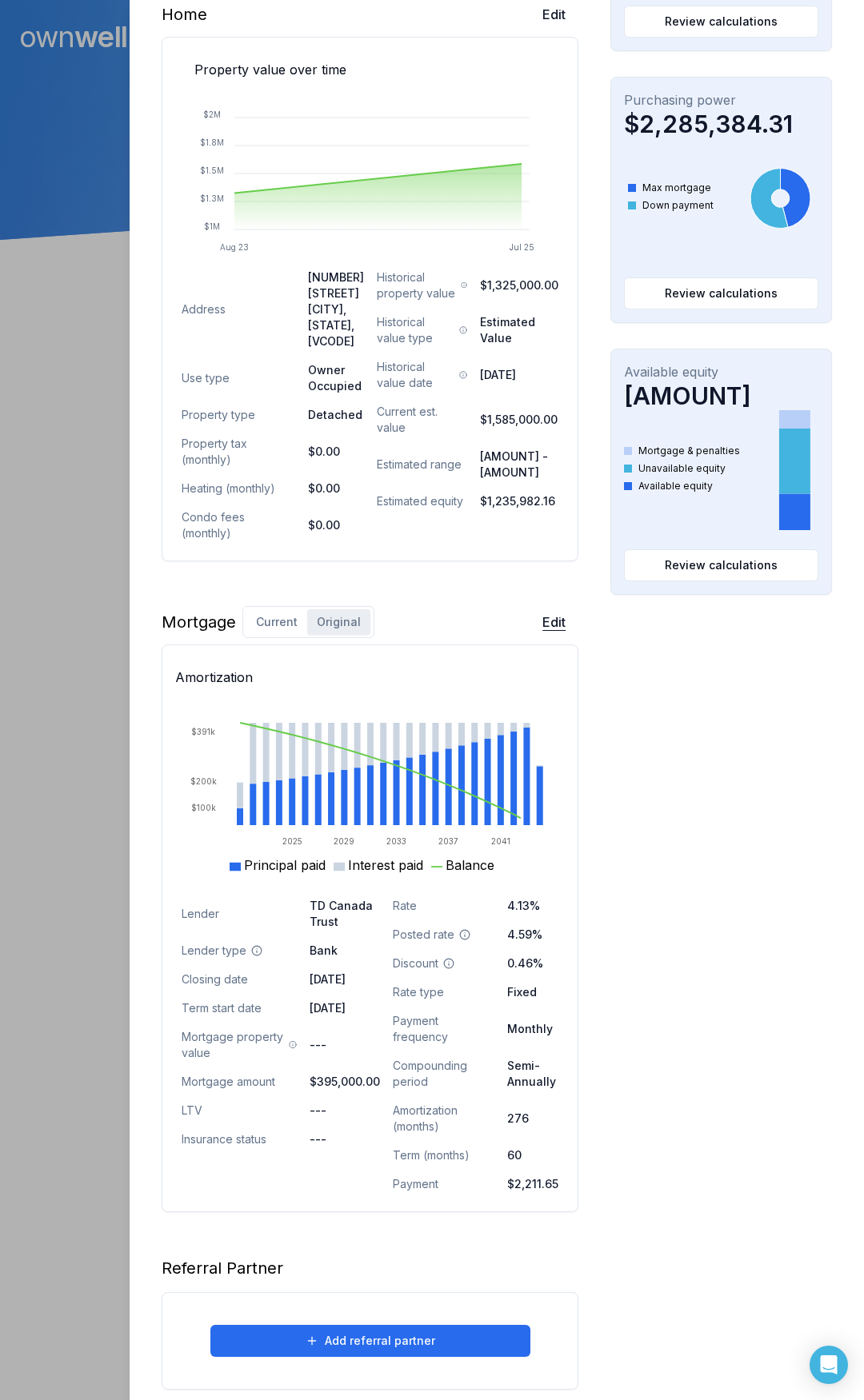 click on "Edit" at bounding box center (554, 622) 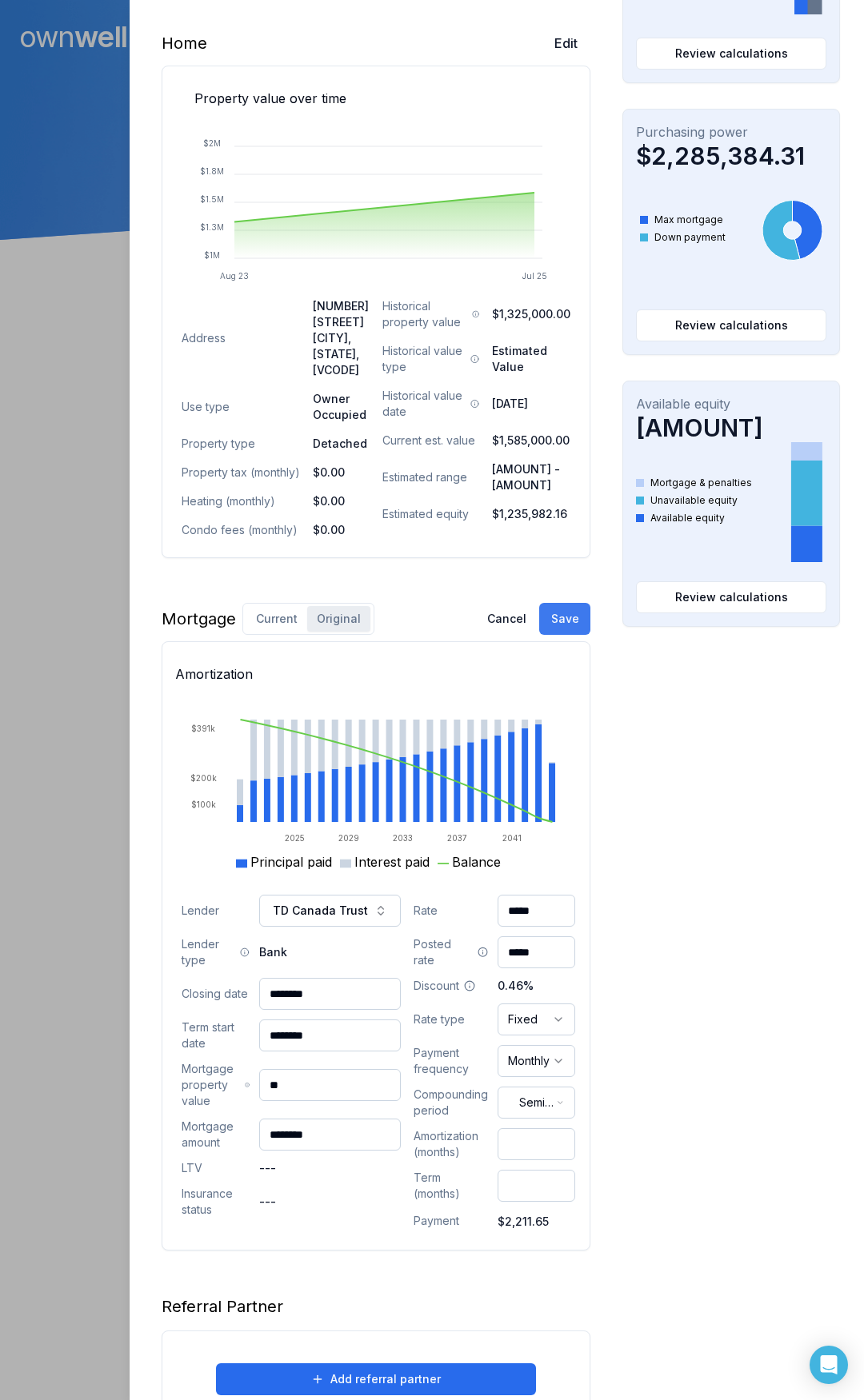 click on "Save" at bounding box center [565, 619] 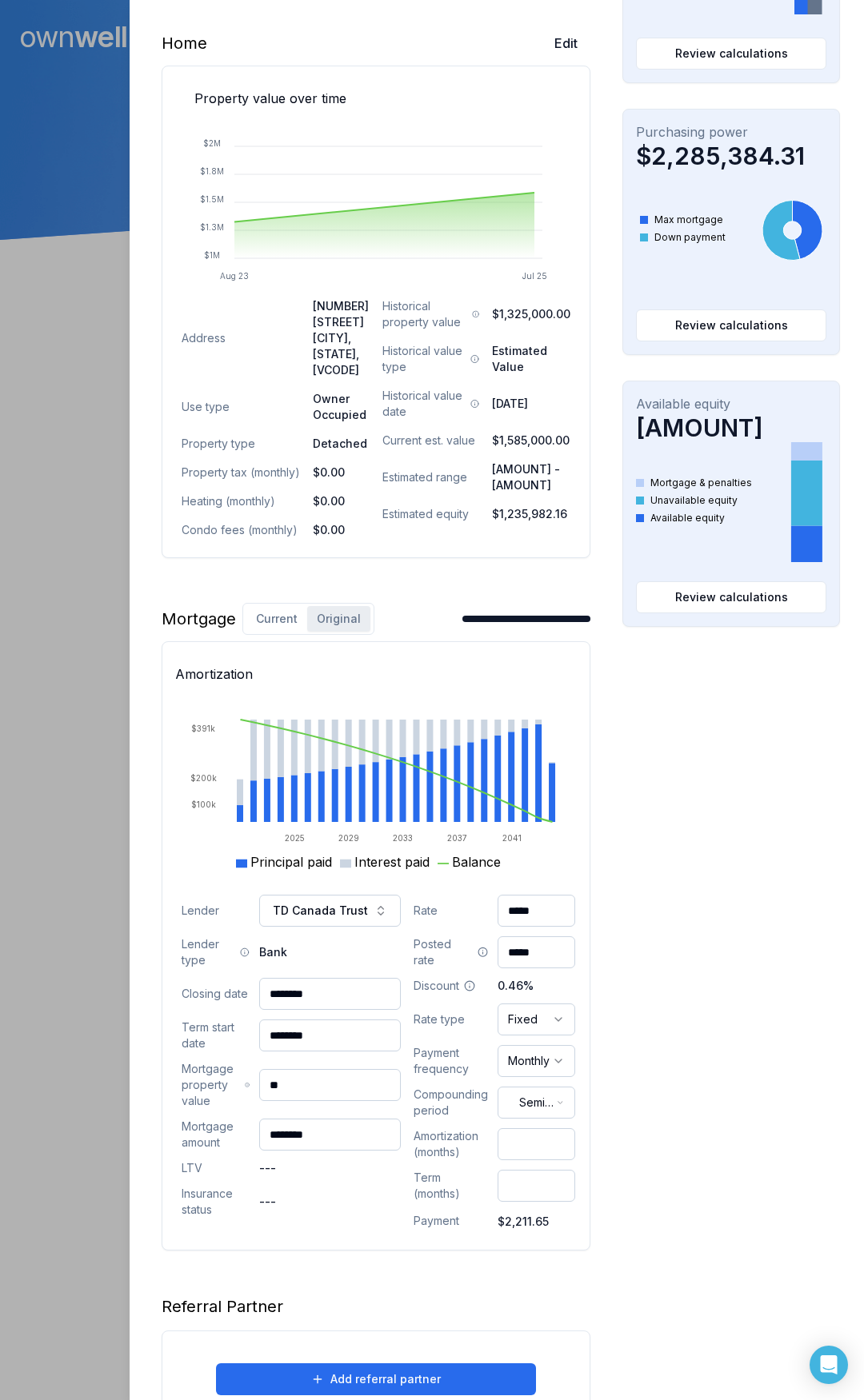 drag, startPoint x: 323, startPoint y: 1089, endPoint x: 256, endPoint y: 1075, distance: 68.44706 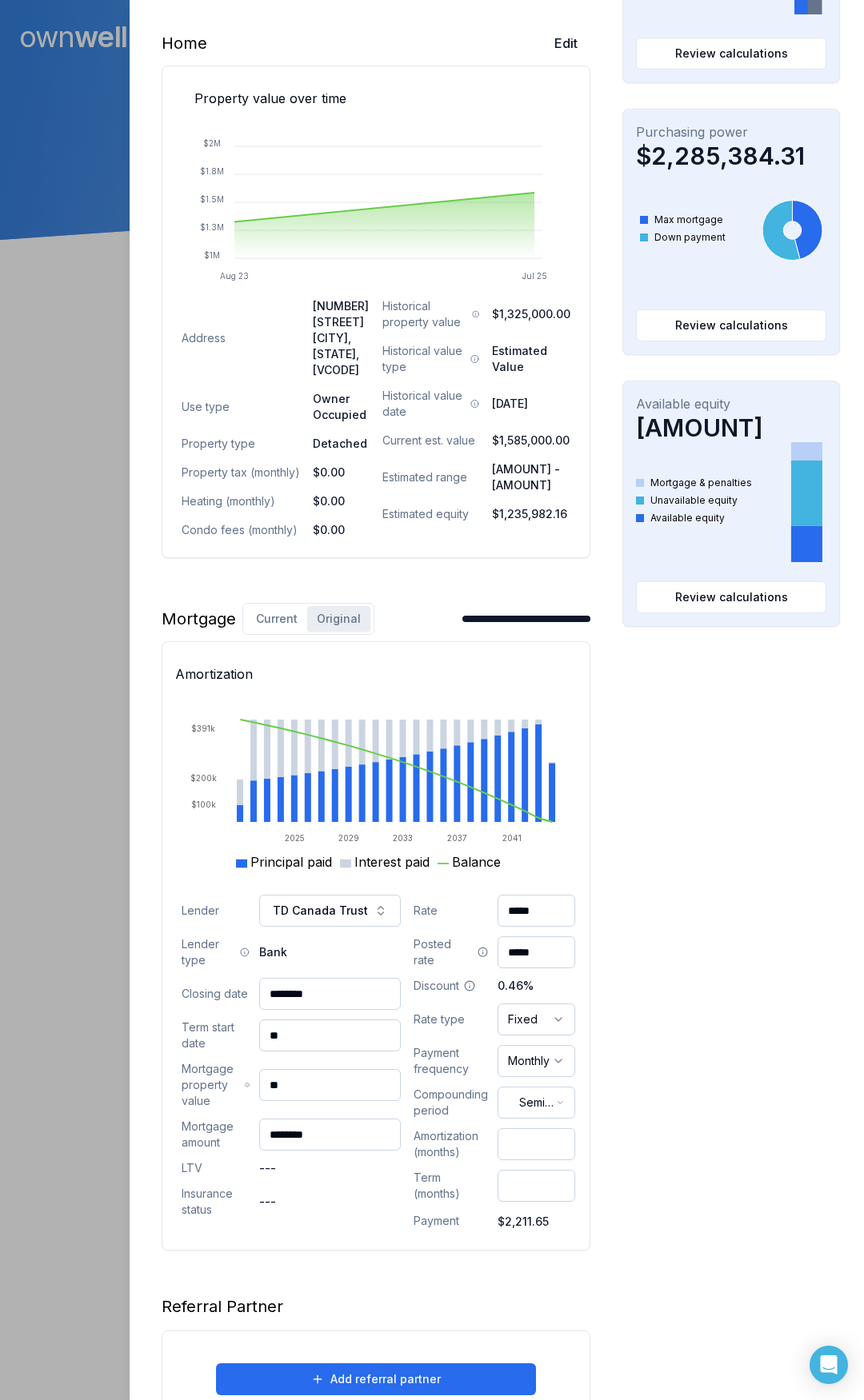 type on "***" 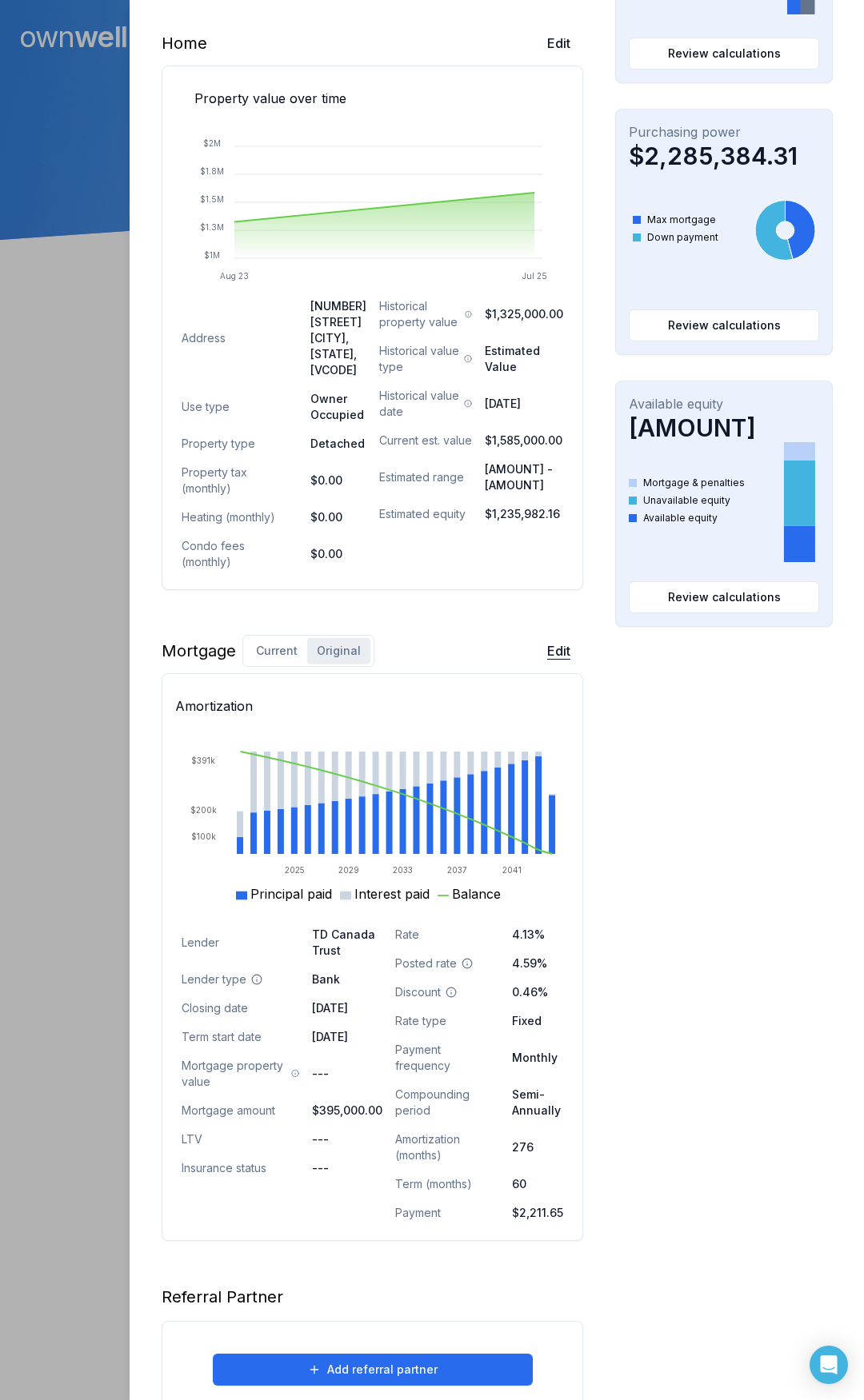 click on "Edit" at bounding box center (558, 651) 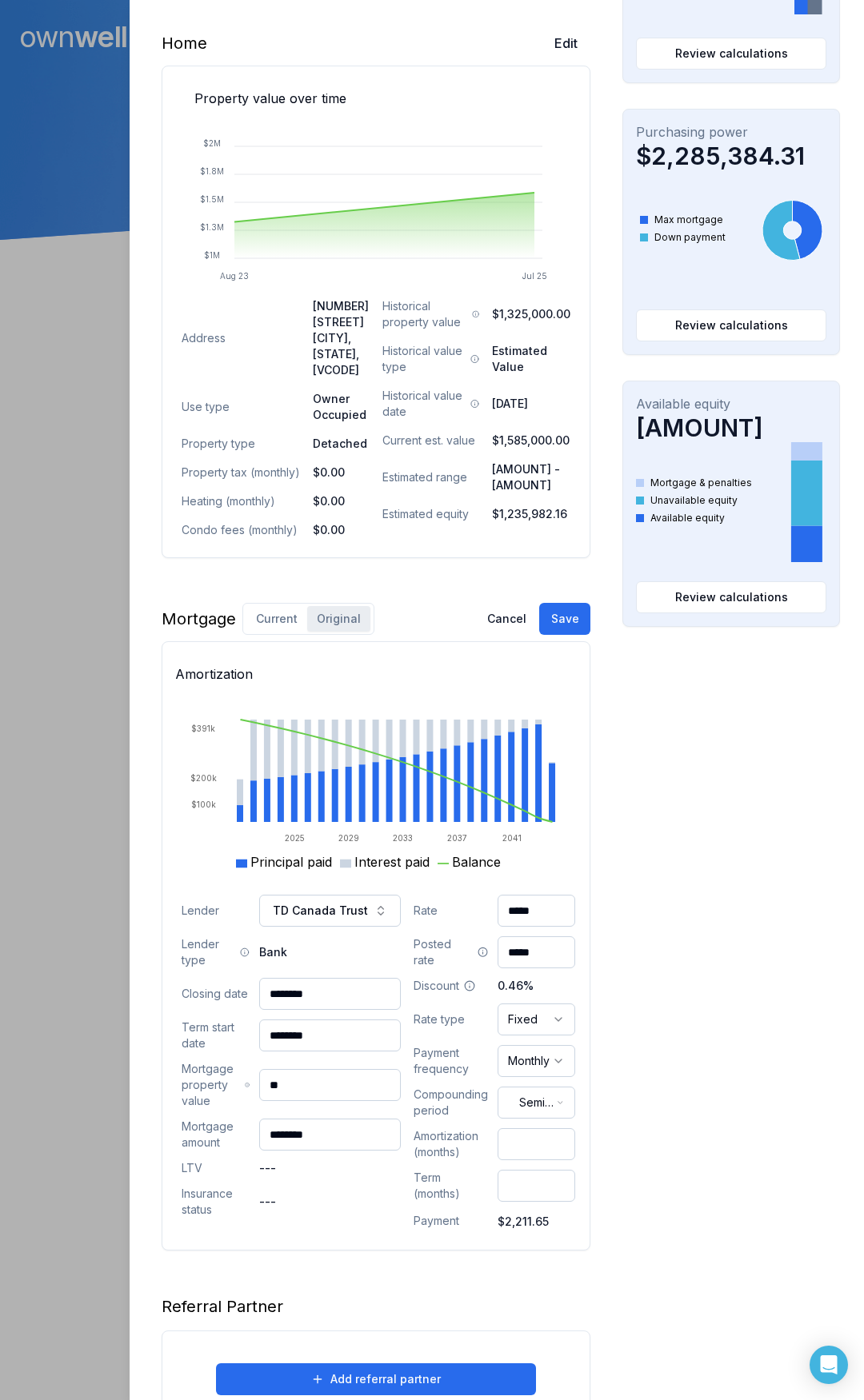 click on "********" at bounding box center (330, 1035) 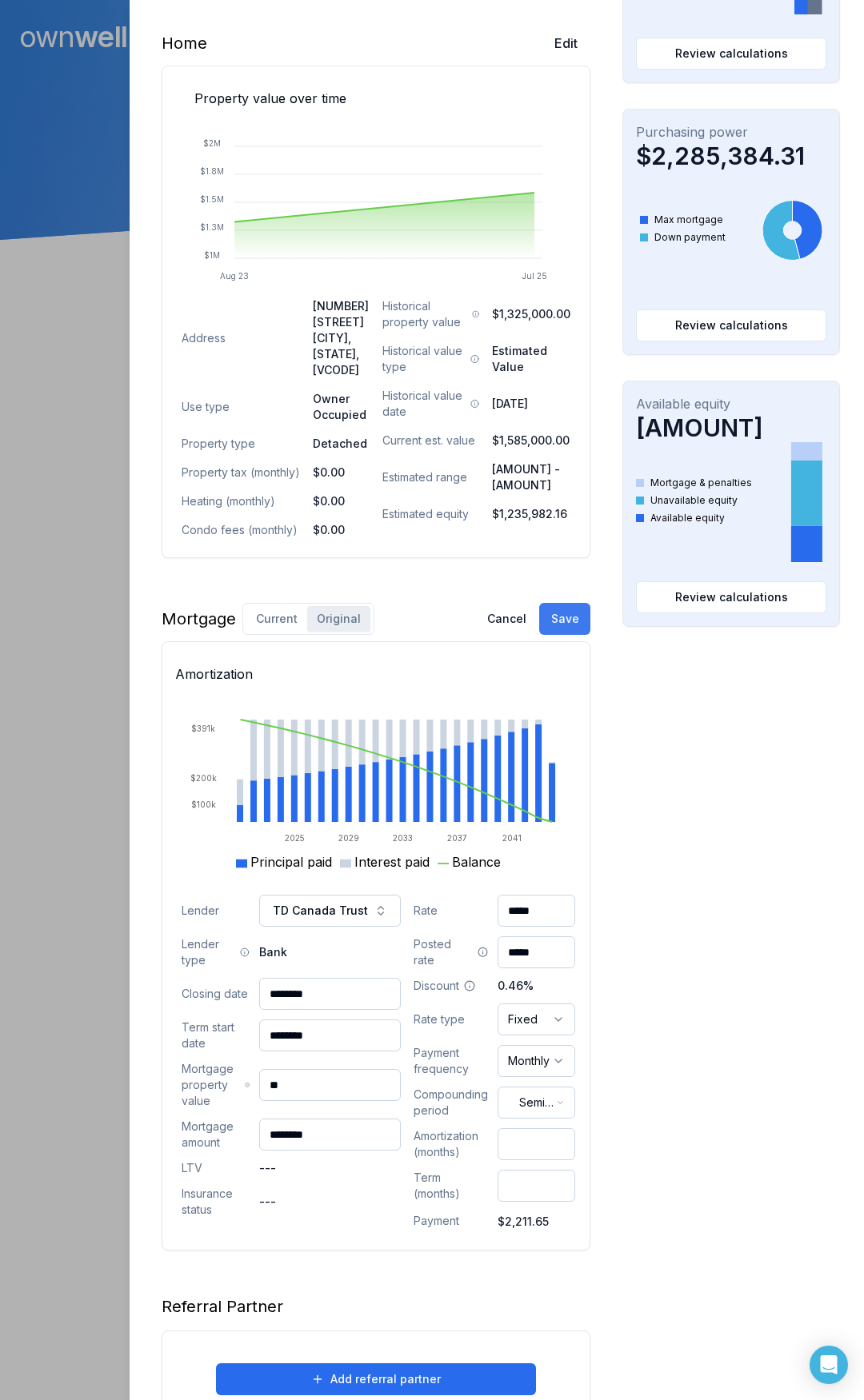 type on "********" 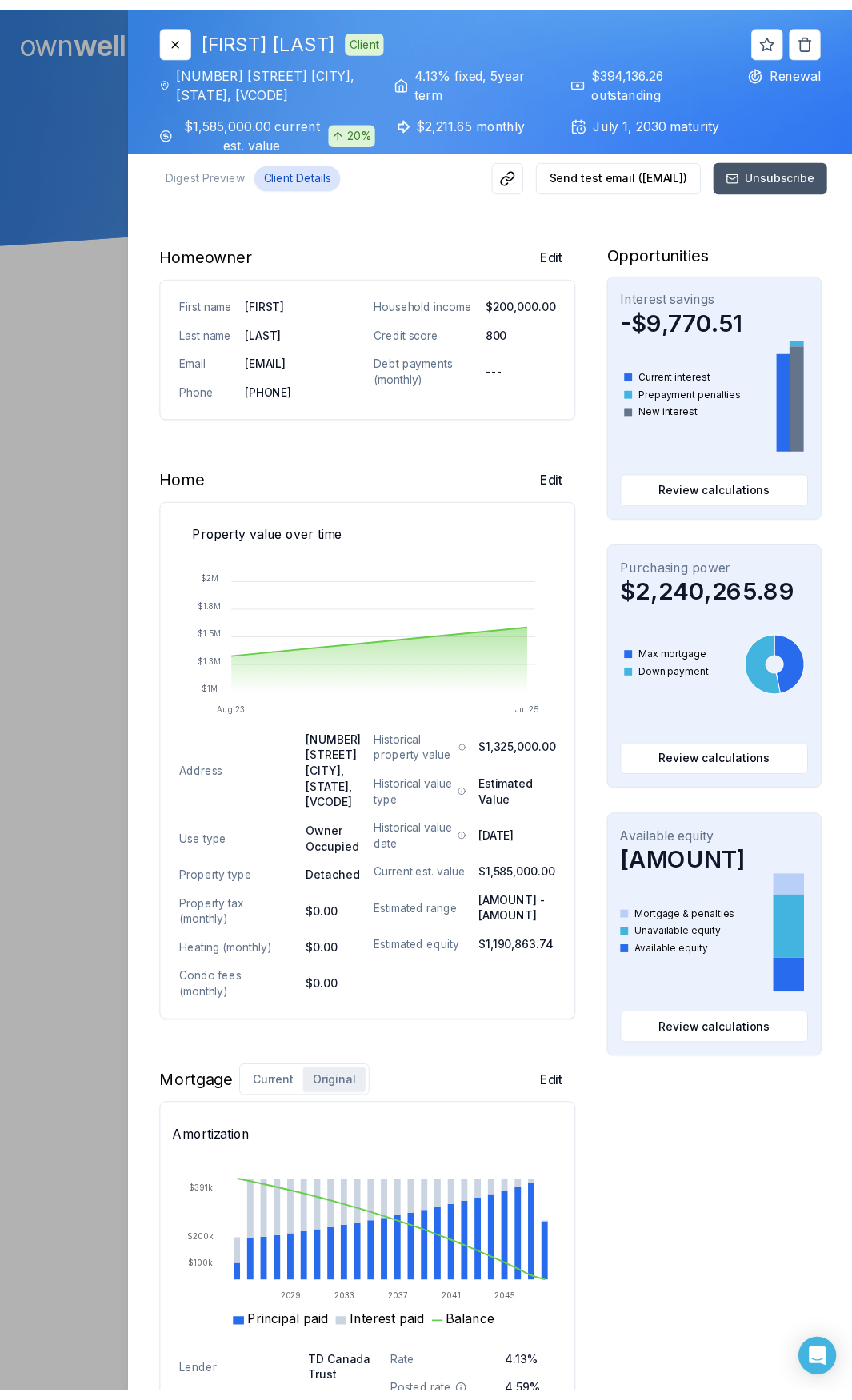 scroll, scrollTop: 0, scrollLeft: 0, axis: both 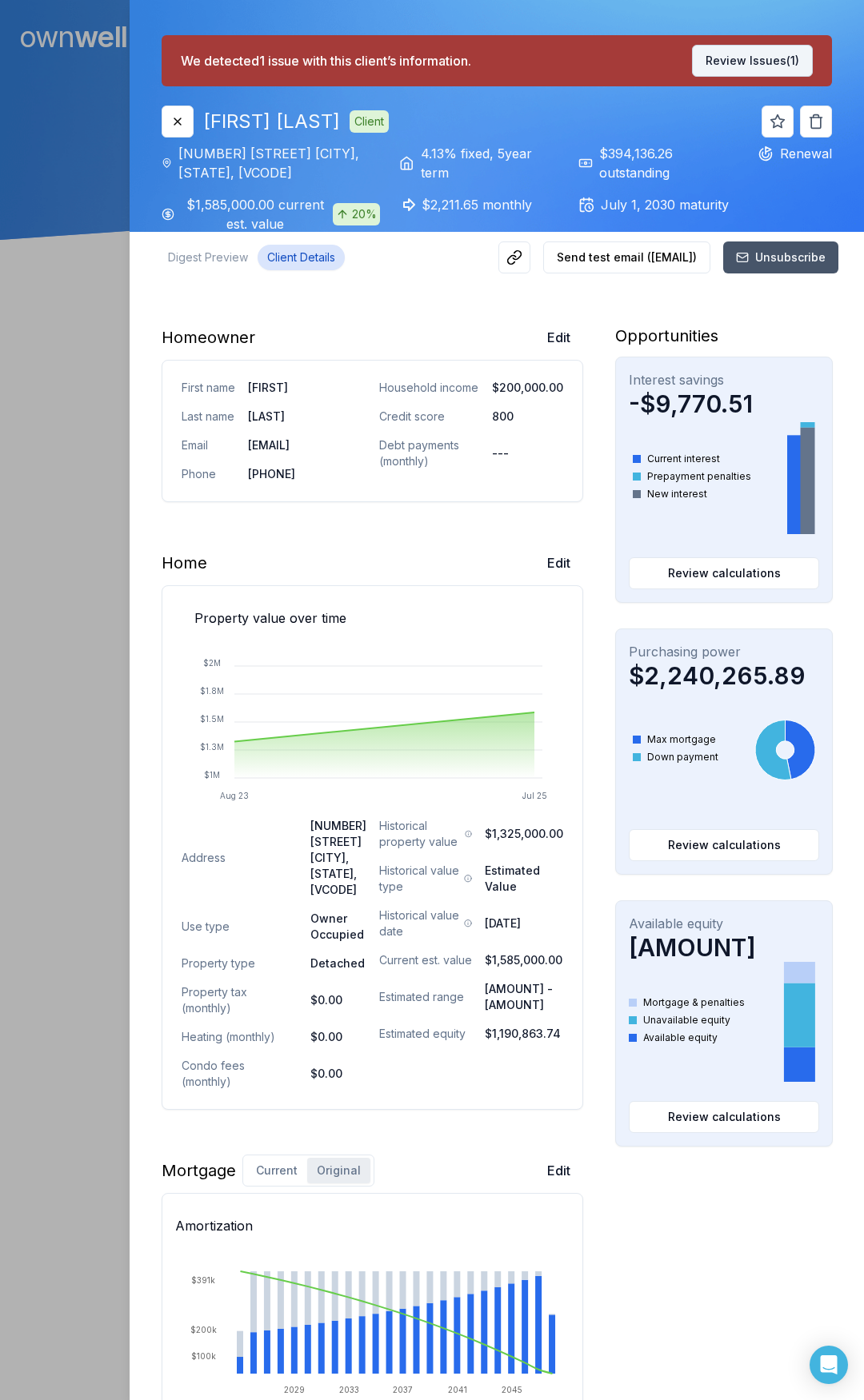 click on "Review Issues  (1)" at bounding box center [752, 61] 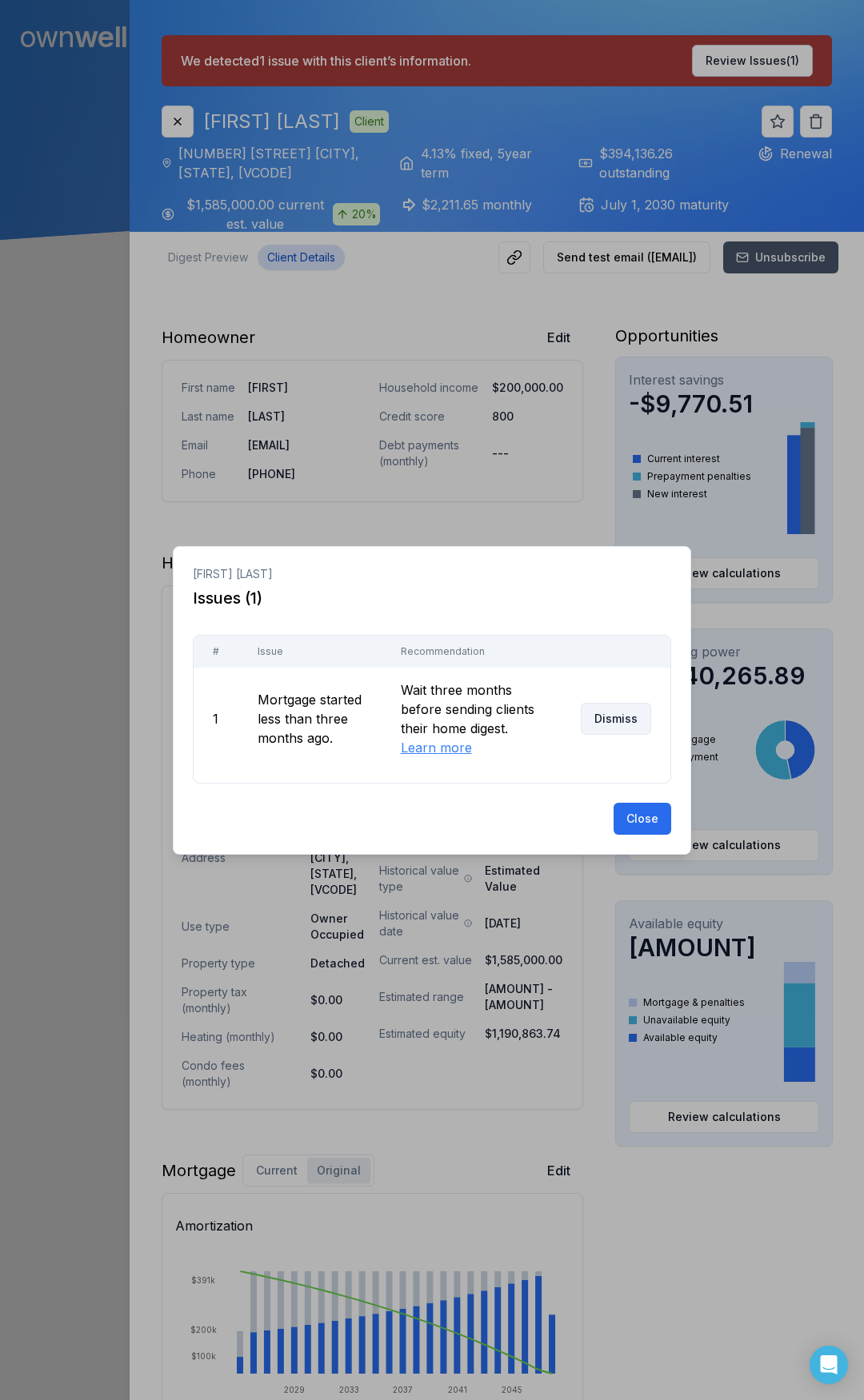 click on "Dismiss" at bounding box center [616, 719] 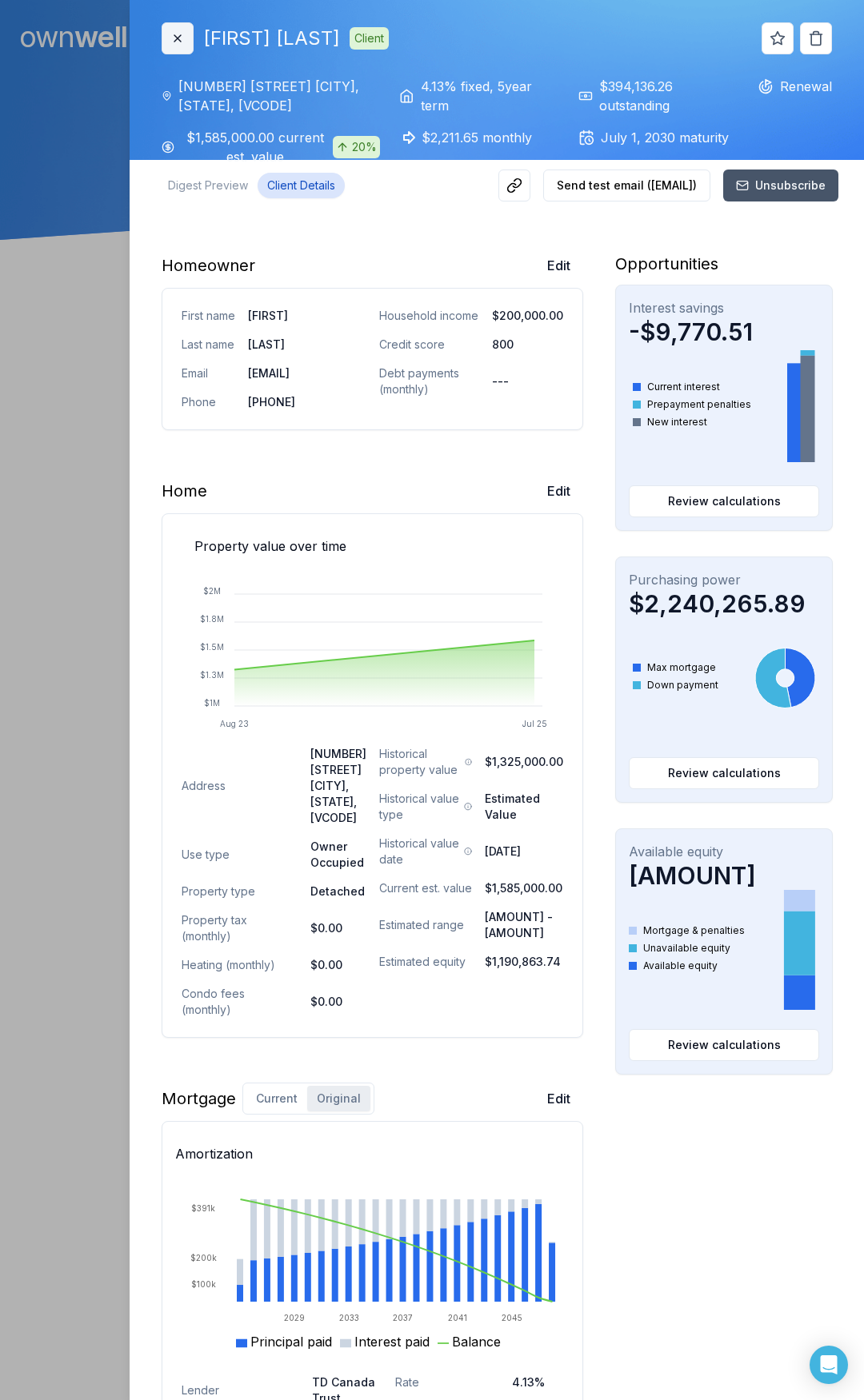 click on "Close" at bounding box center [178, 38] 